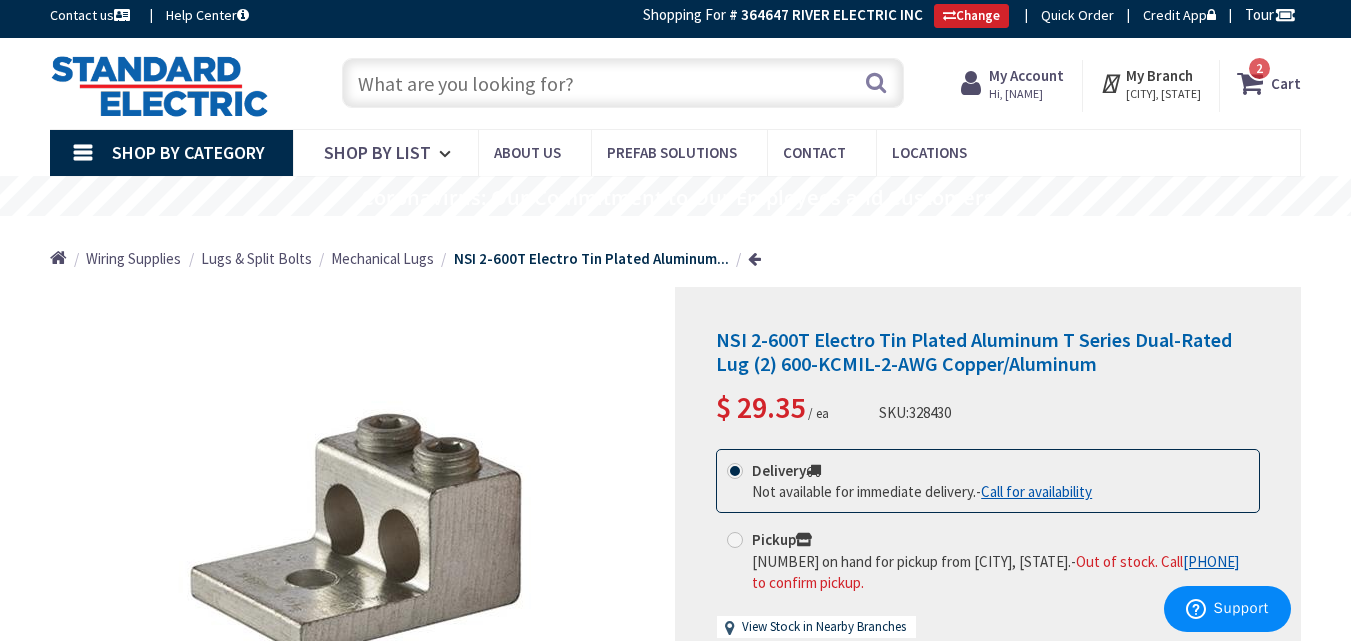scroll, scrollTop: 6, scrollLeft: 0, axis: vertical 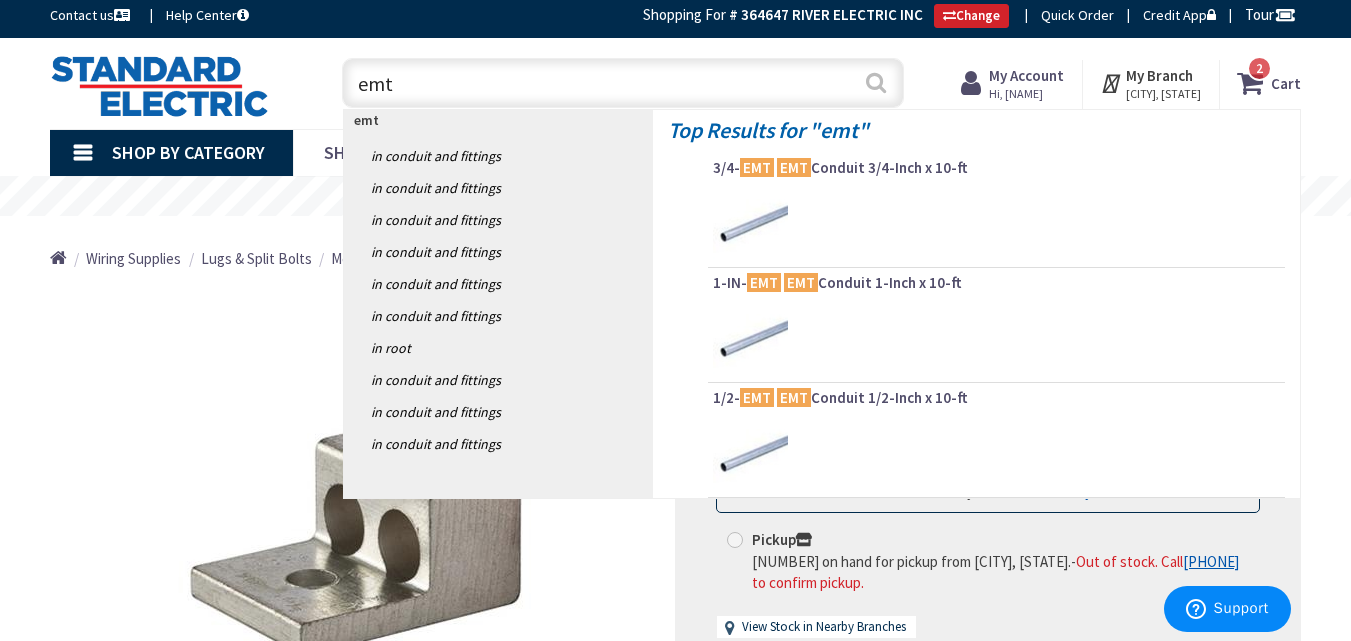 type on "emt" 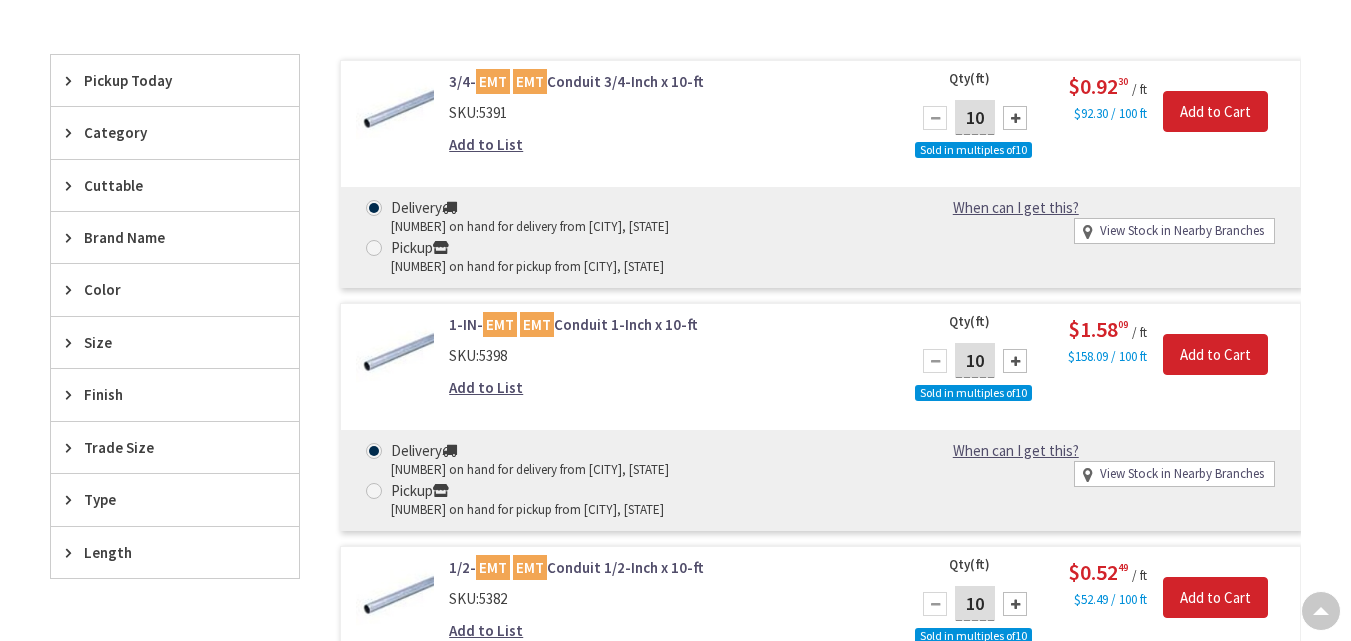 scroll, scrollTop: 616, scrollLeft: 0, axis: vertical 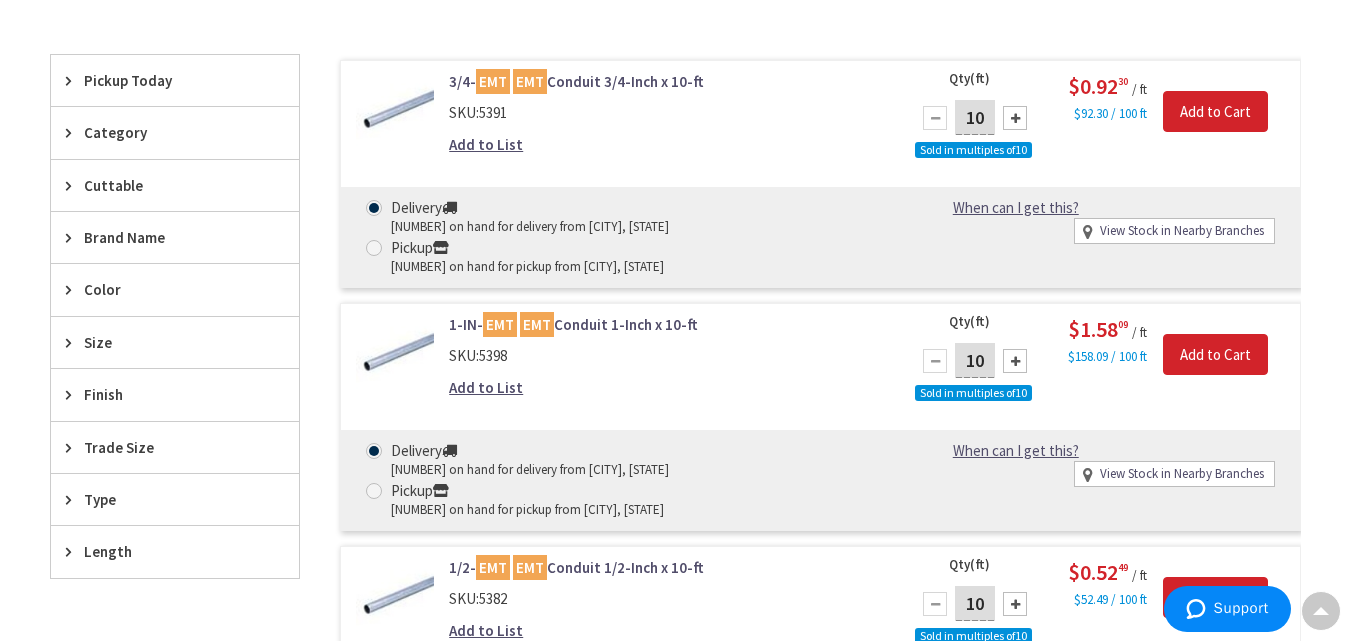 click on "Trade Size" at bounding box center [165, 447] 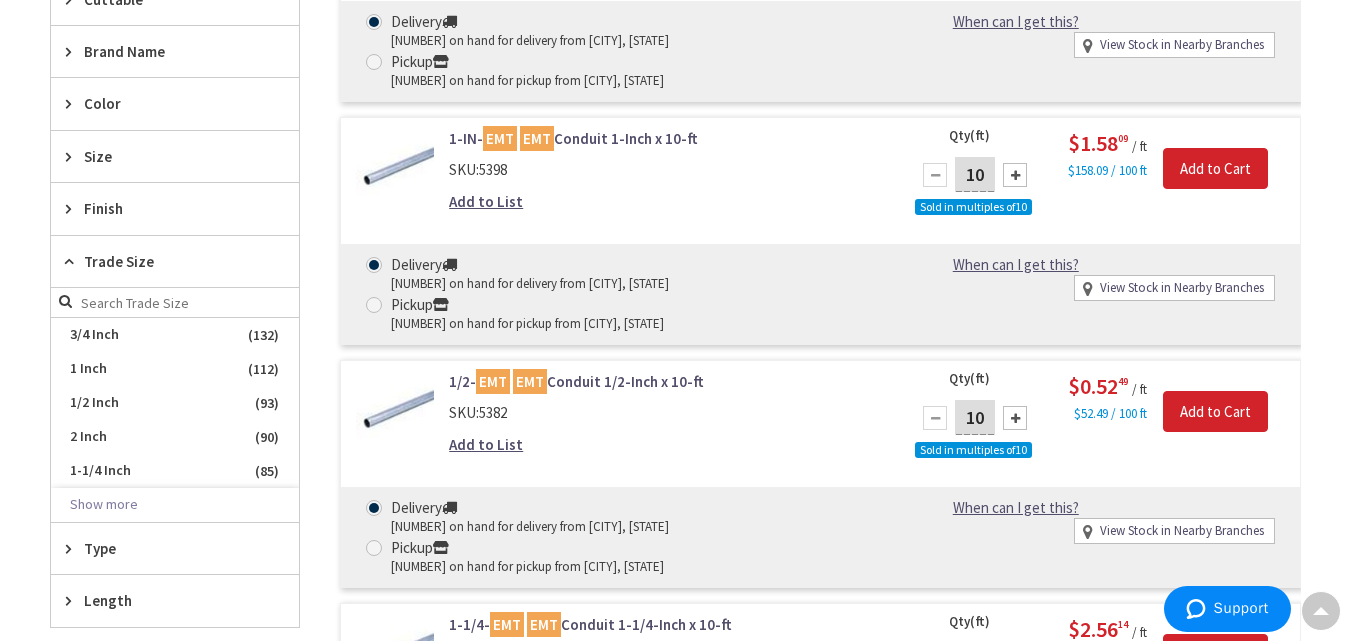 scroll, scrollTop: 815, scrollLeft: 0, axis: vertical 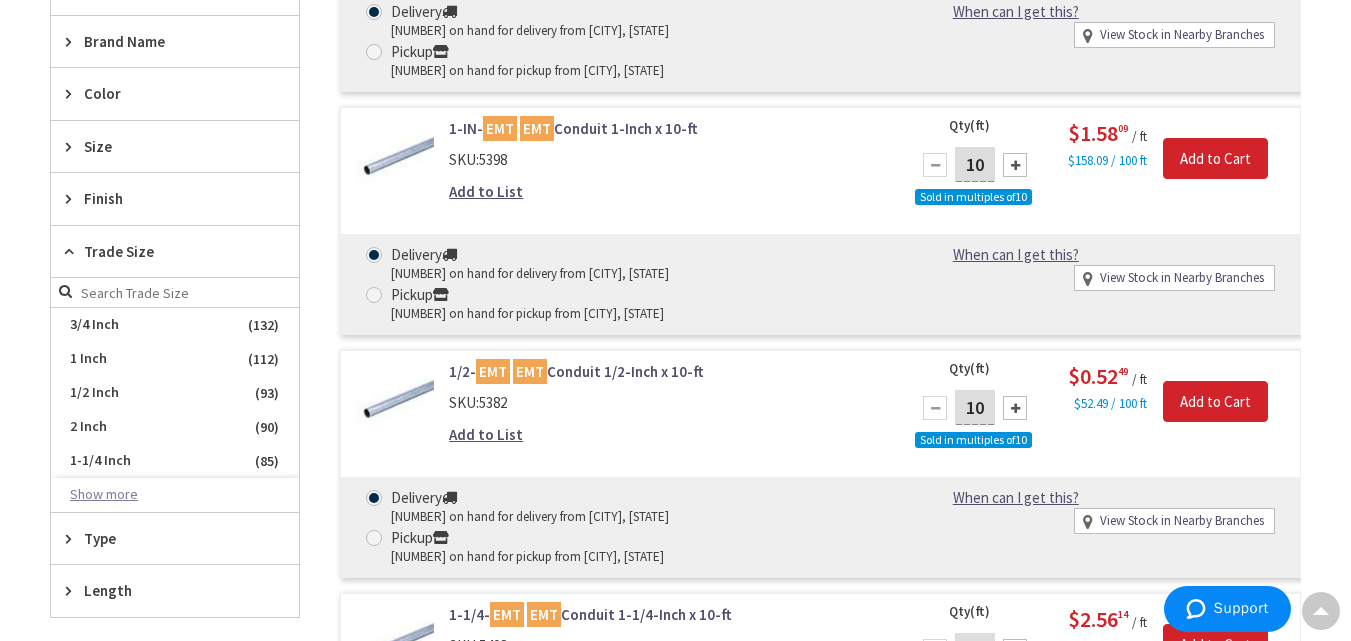 click on "Show more" at bounding box center [175, 495] 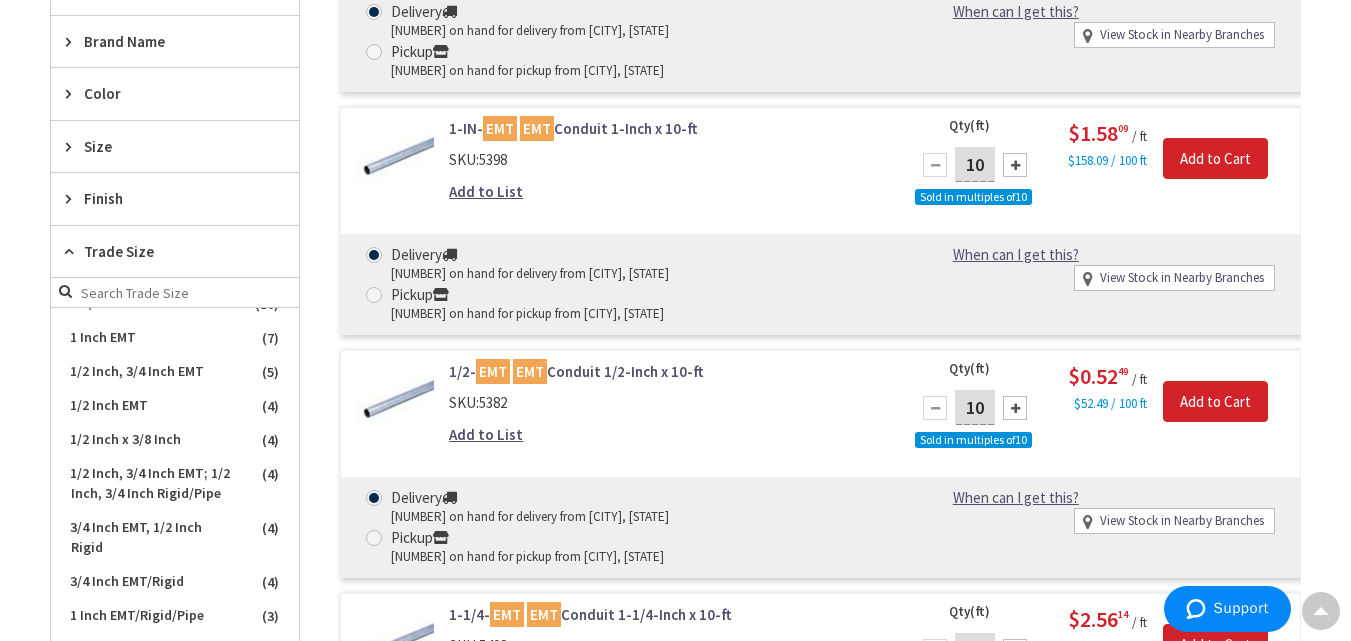 scroll, scrollTop: 0, scrollLeft: 0, axis: both 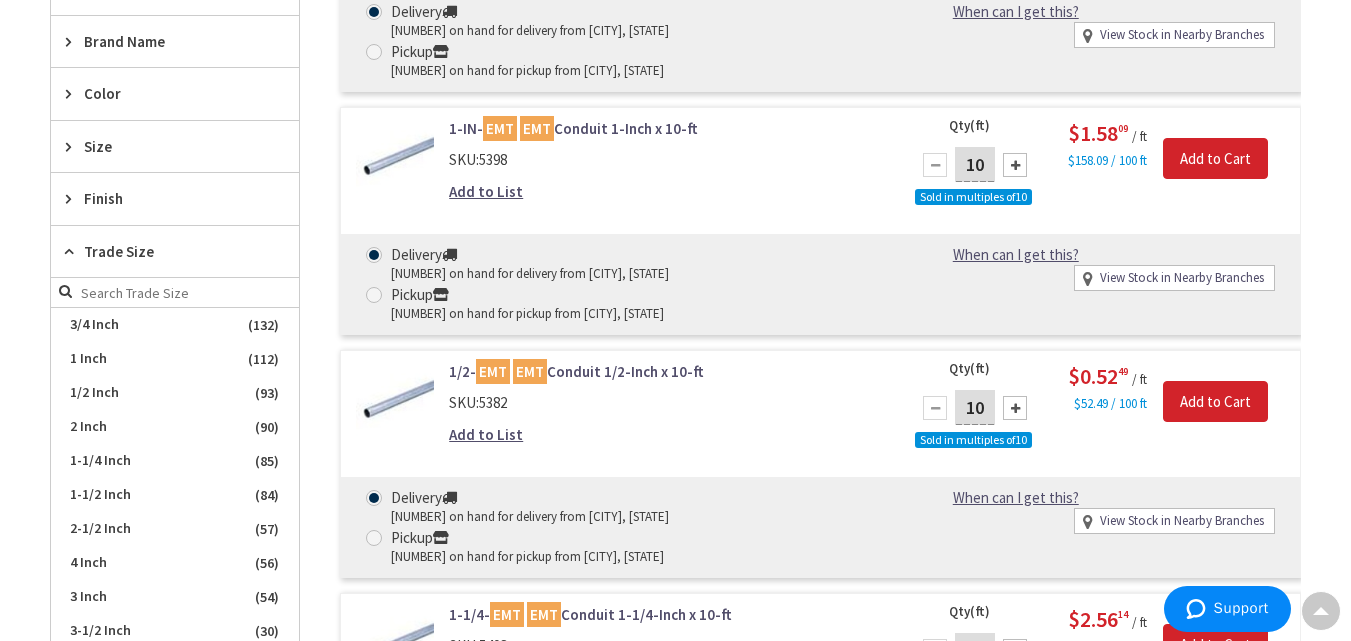 click at bounding box center [175, 293] 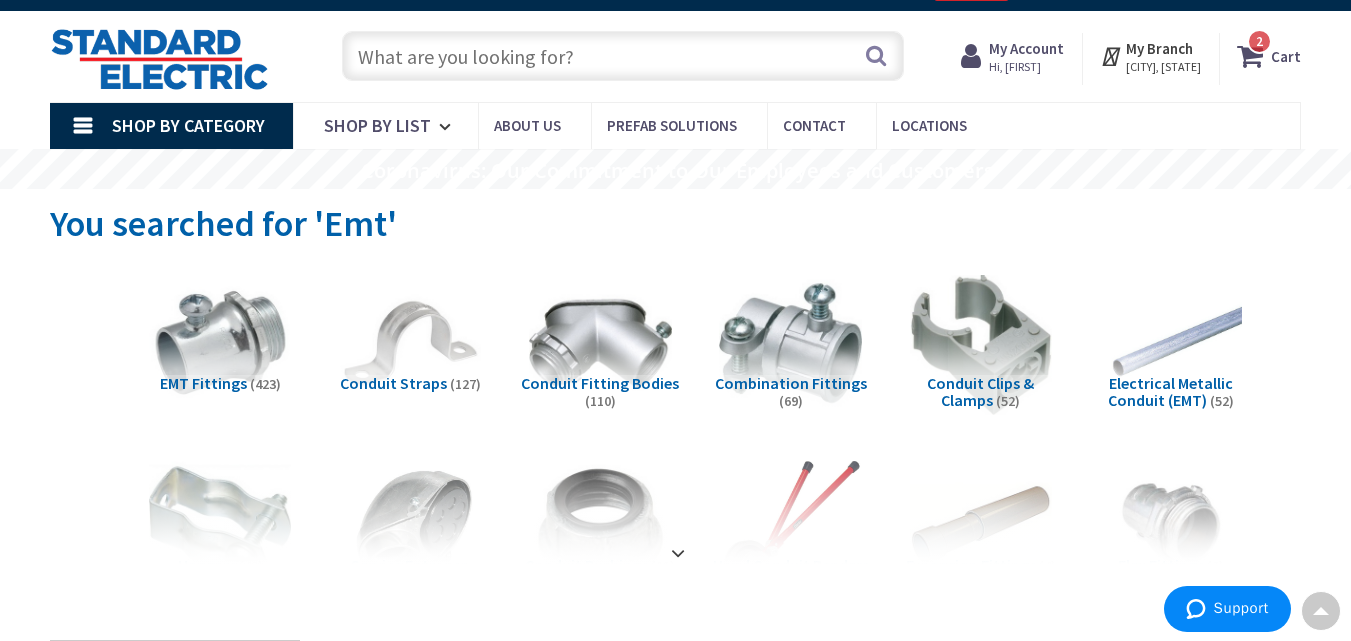 scroll, scrollTop: 0, scrollLeft: 0, axis: both 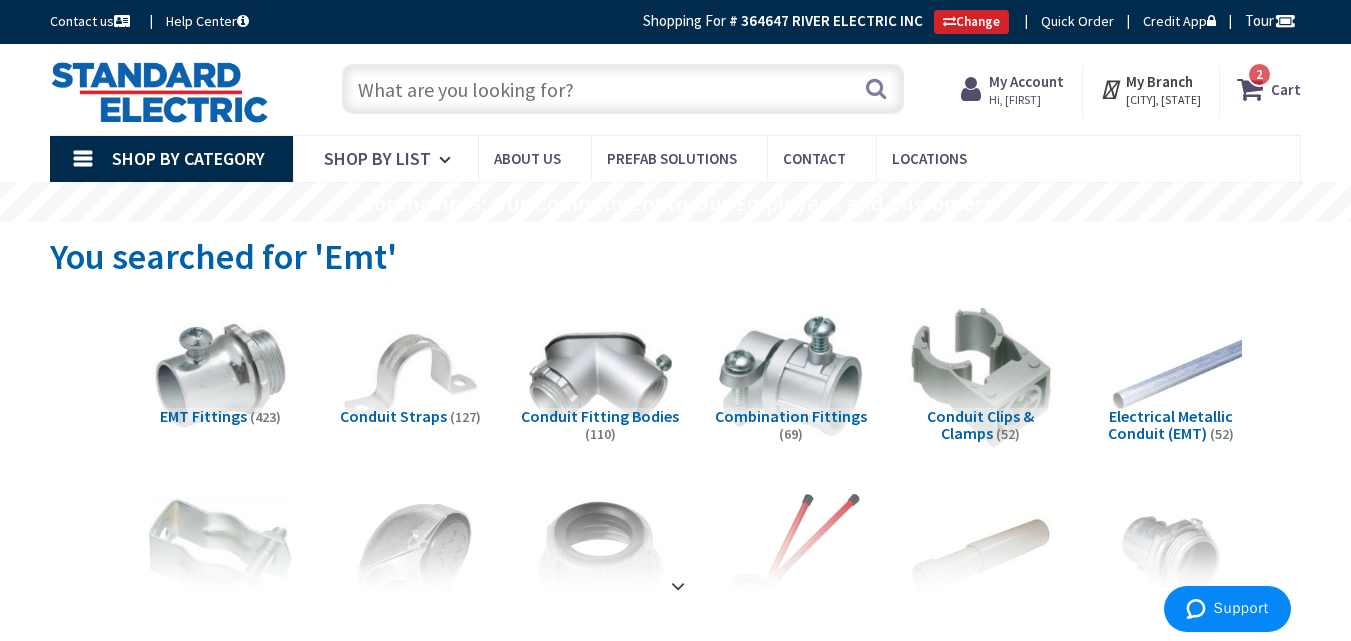 type on "5"" 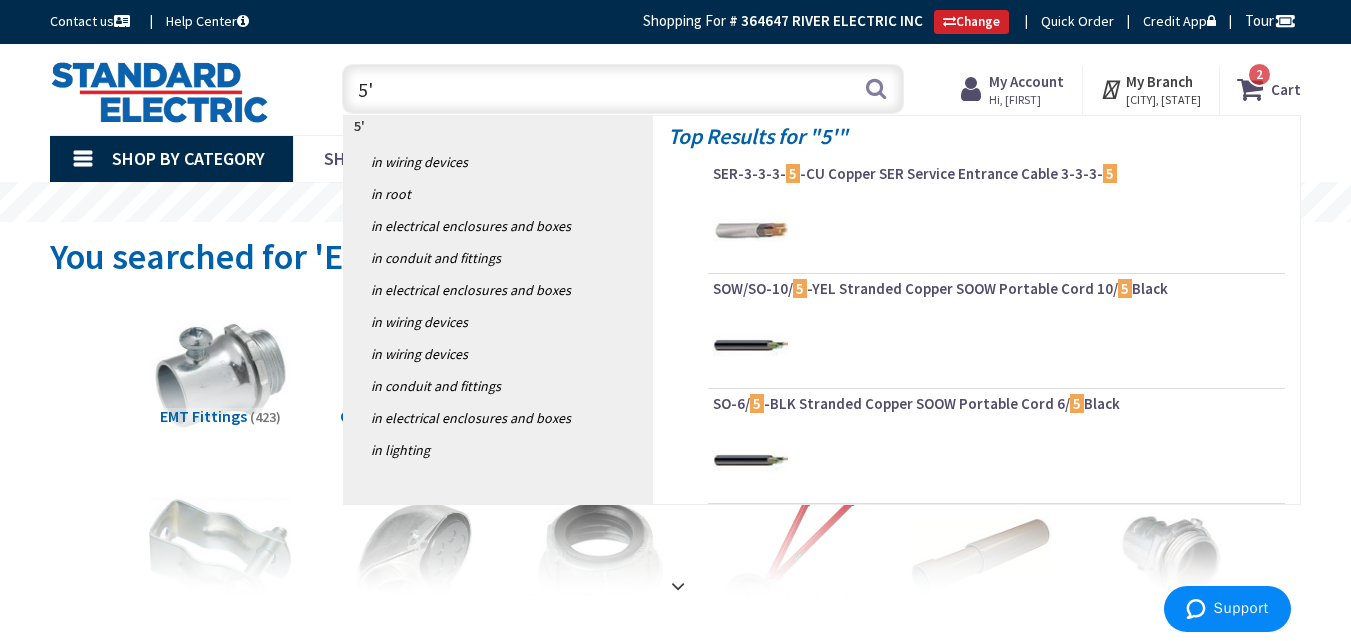 type on "5" 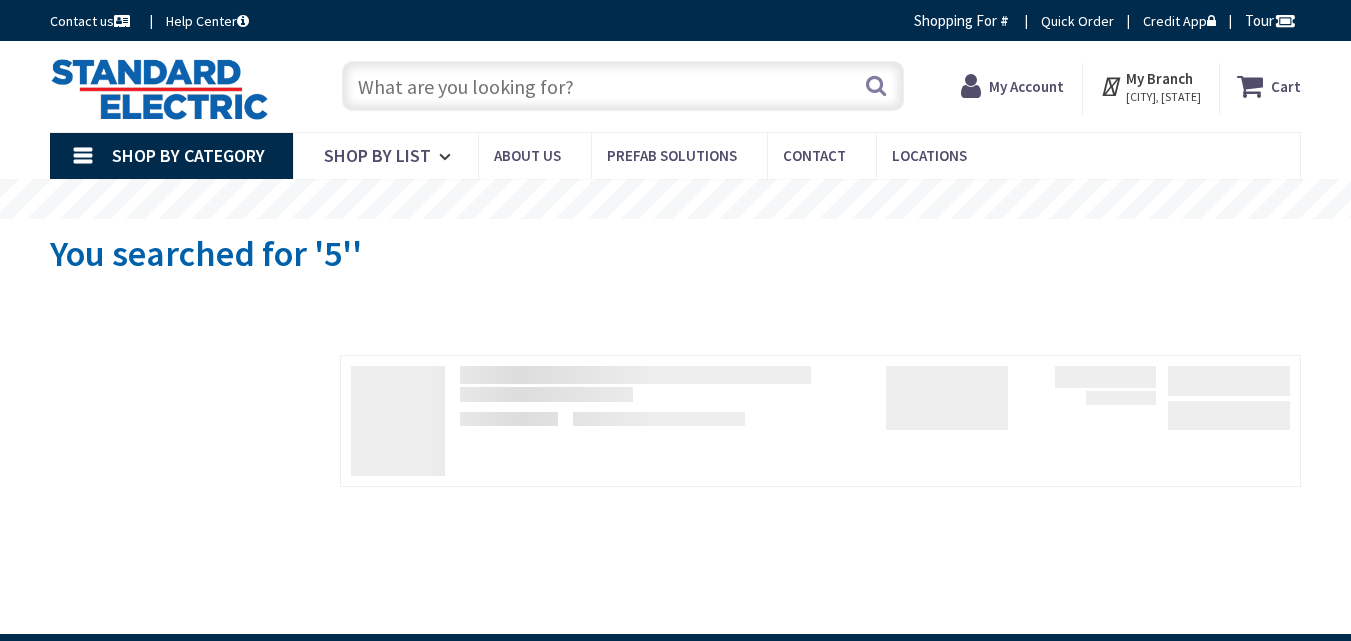 scroll, scrollTop: 0, scrollLeft: 0, axis: both 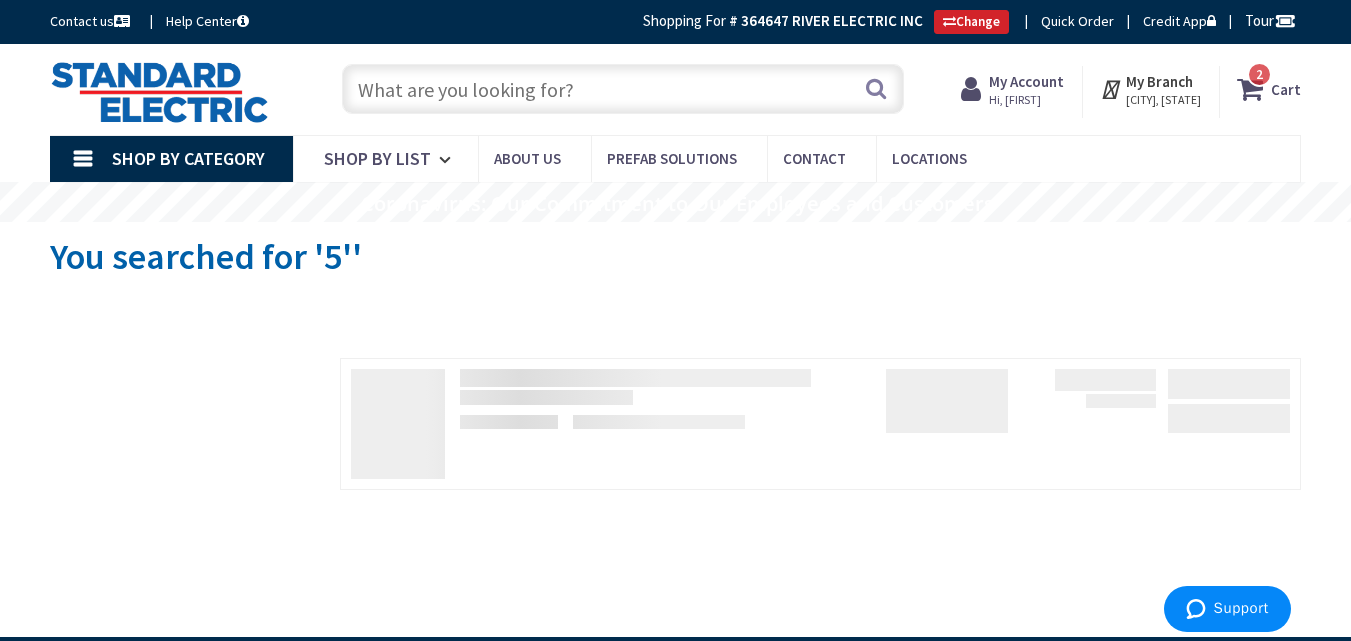 click on "My Account" at bounding box center [1026, 81] 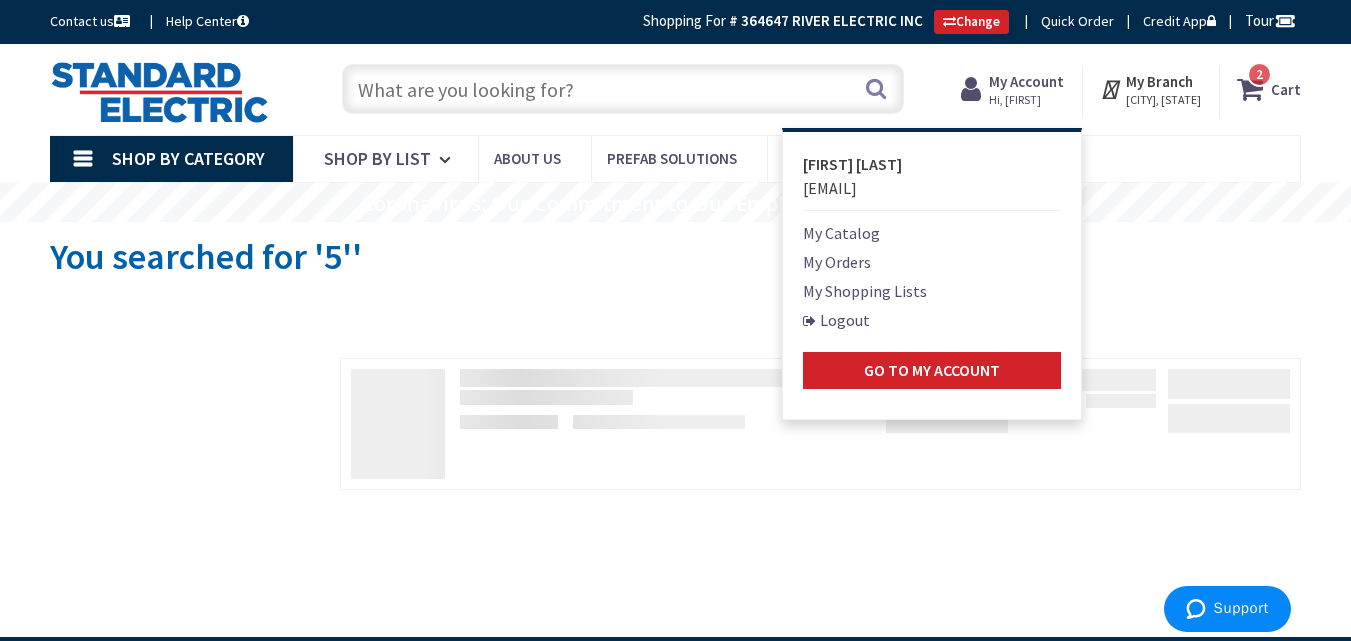 click on "My Shopping Lists" at bounding box center [865, 291] 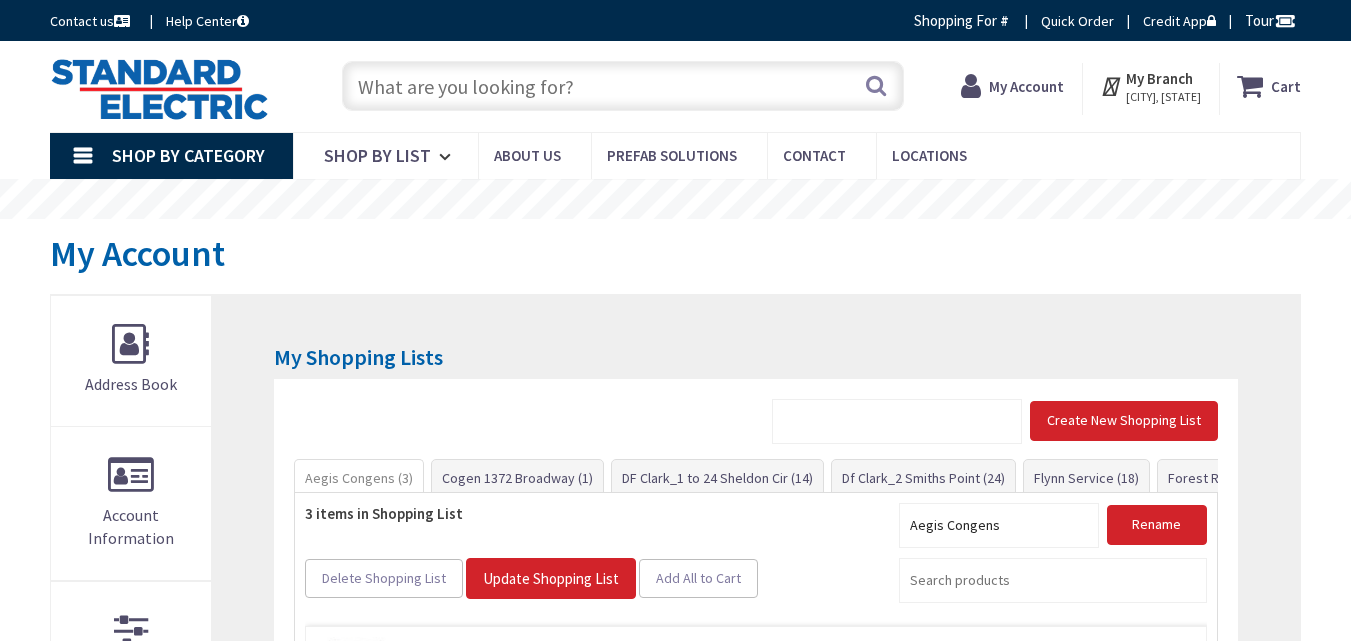 scroll, scrollTop: 0, scrollLeft: 0, axis: both 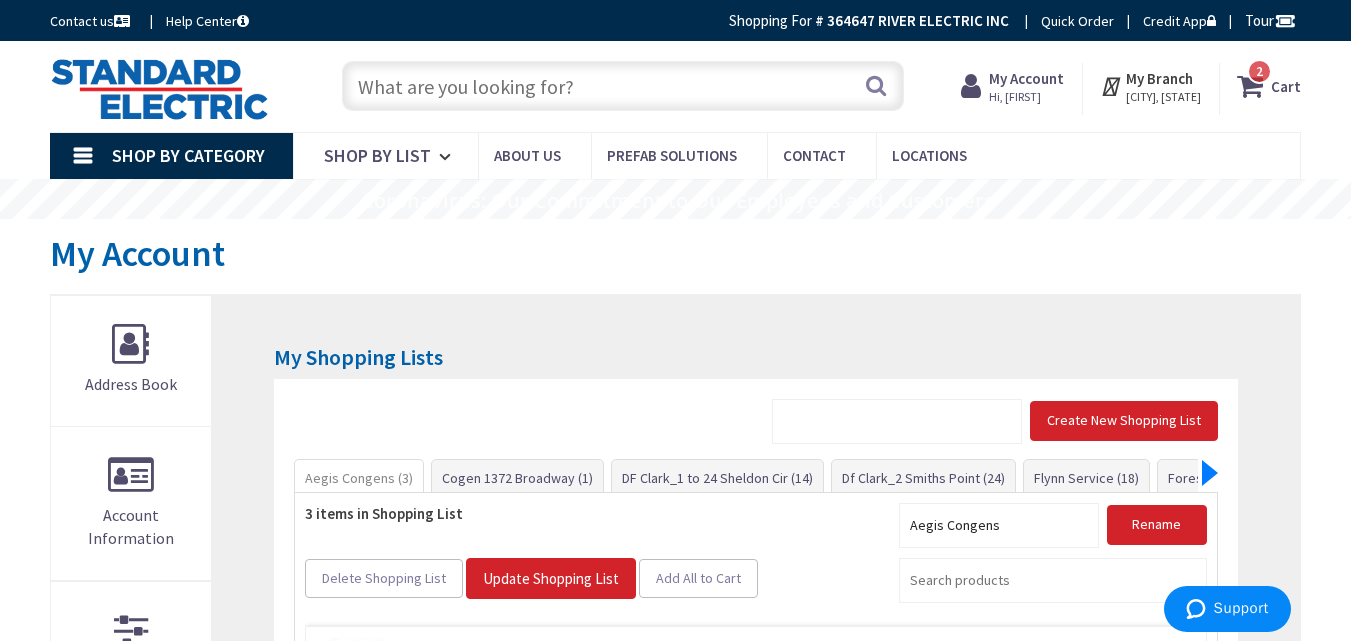 click at bounding box center [1210, 473] 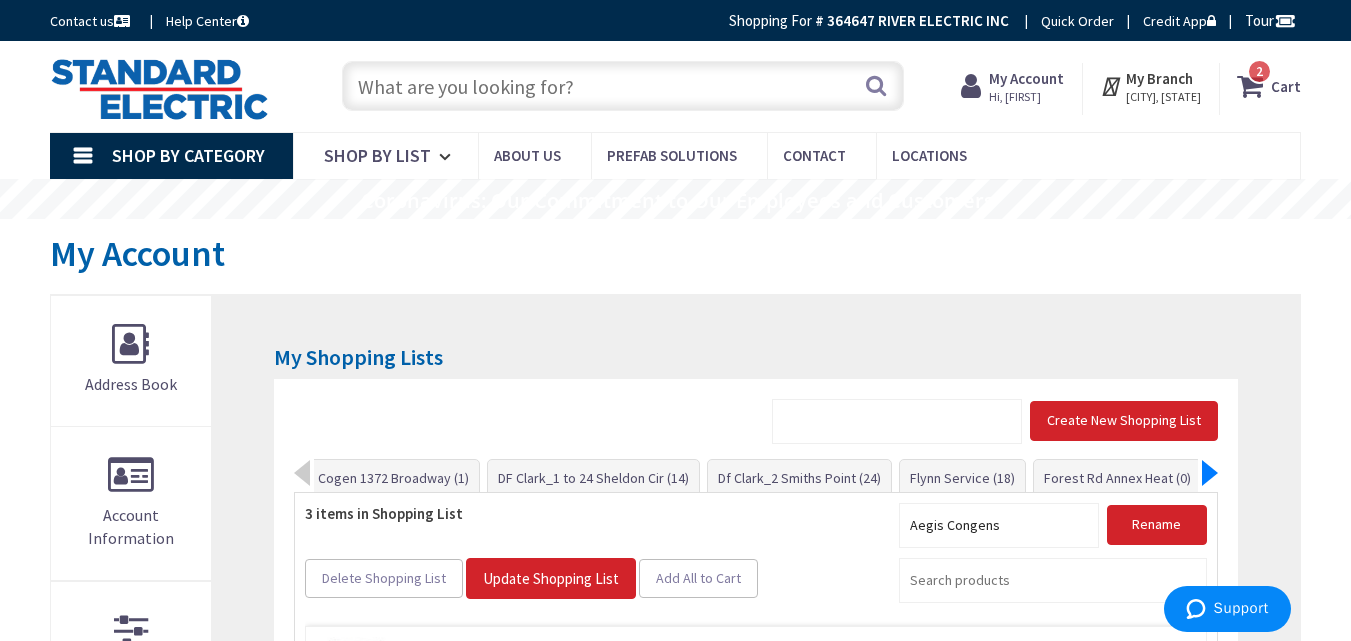 click at bounding box center (1210, 473) 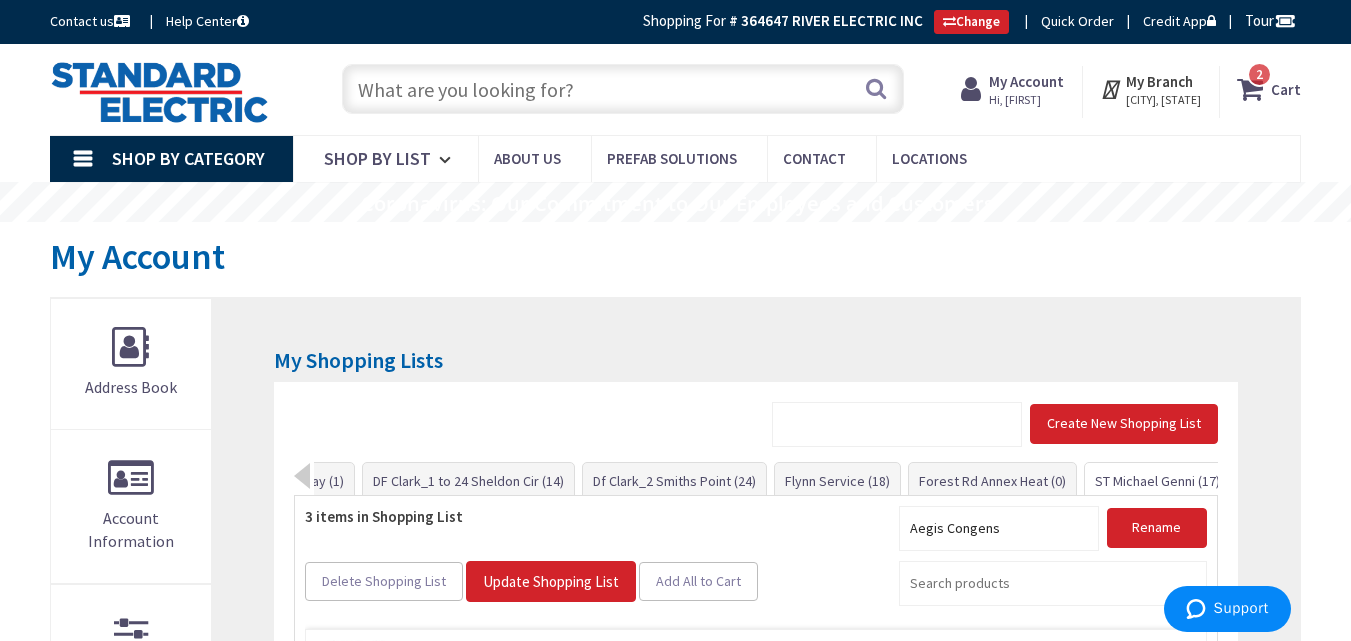 click on "ST Michael Genni (17)" at bounding box center (1157, 481) 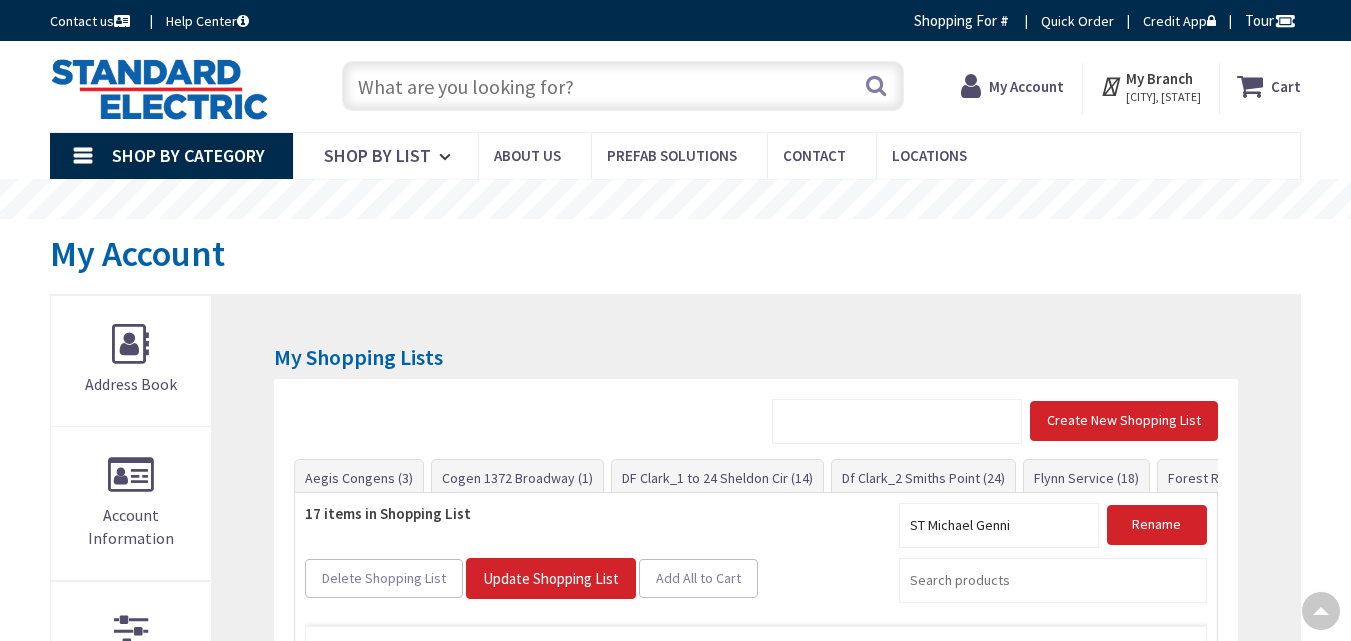 scroll, scrollTop: 418, scrollLeft: 0, axis: vertical 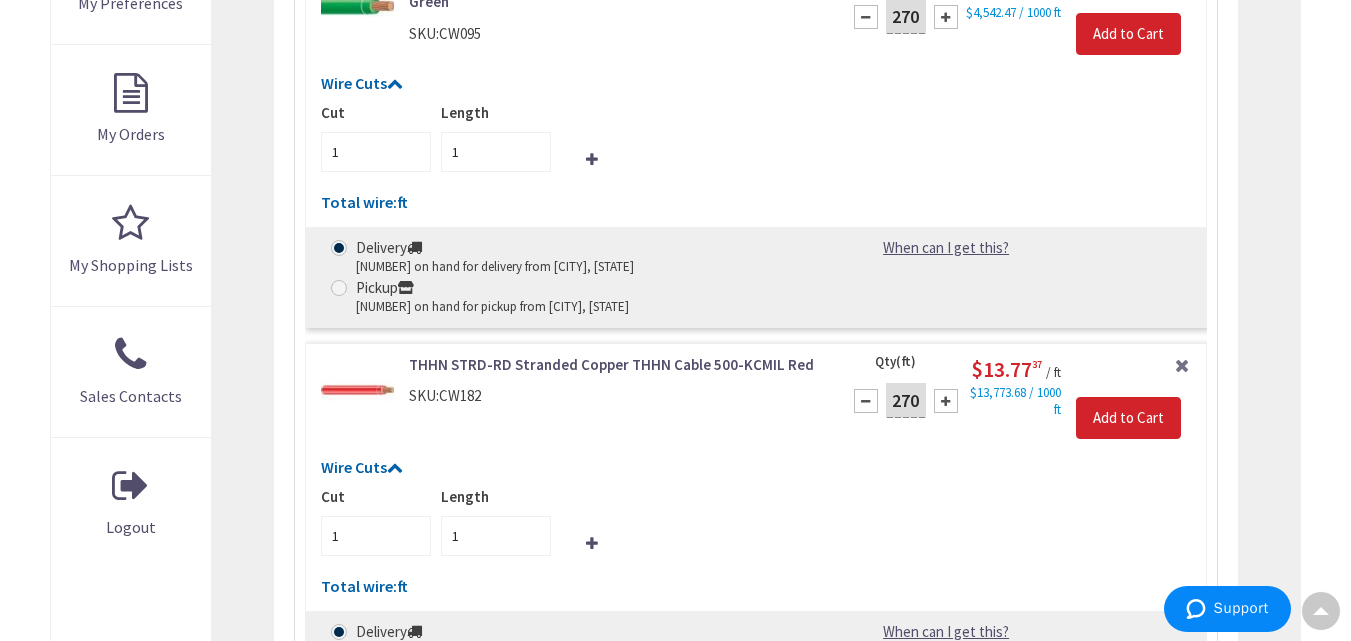 click on "270" at bounding box center [906, 400] 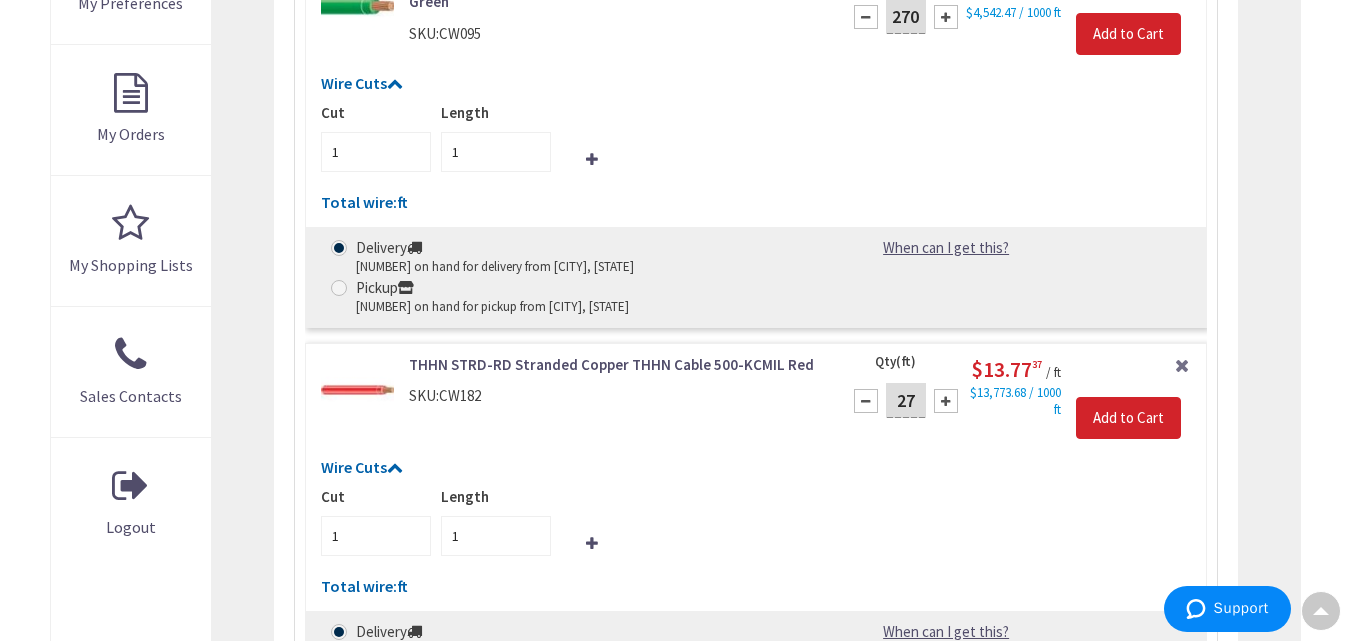 type on "2" 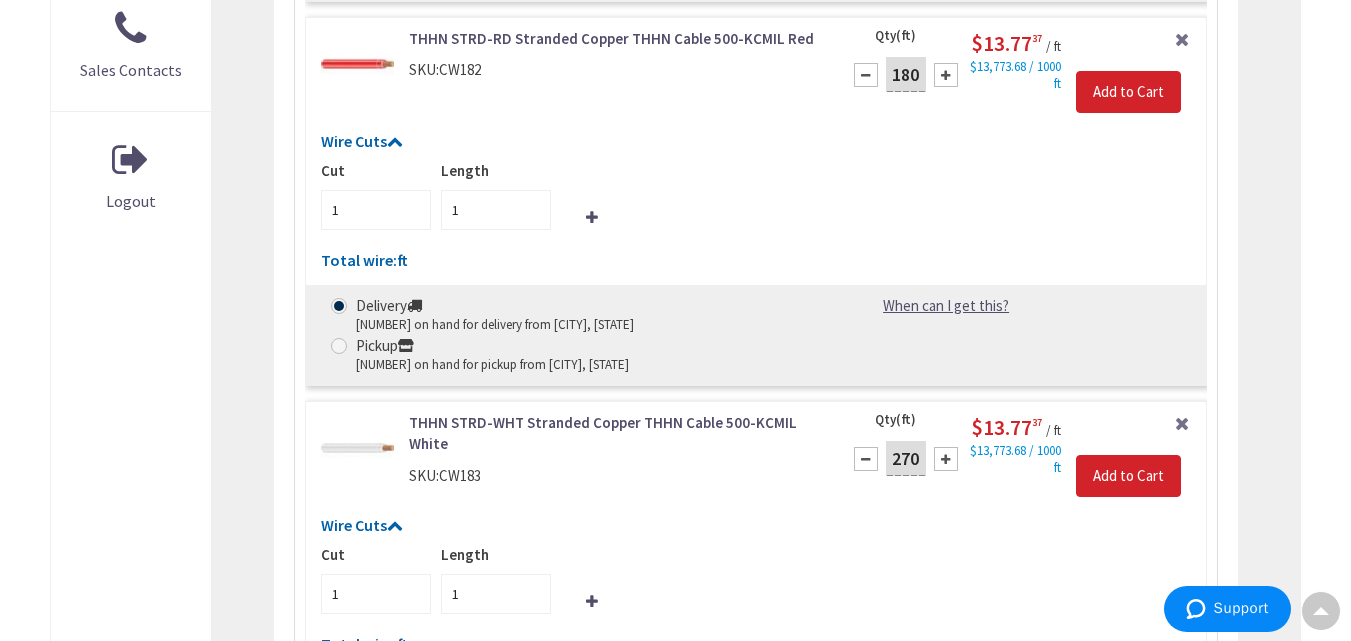 scroll, scrollTop: 1022, scrollLeft: 0, axis: vertical 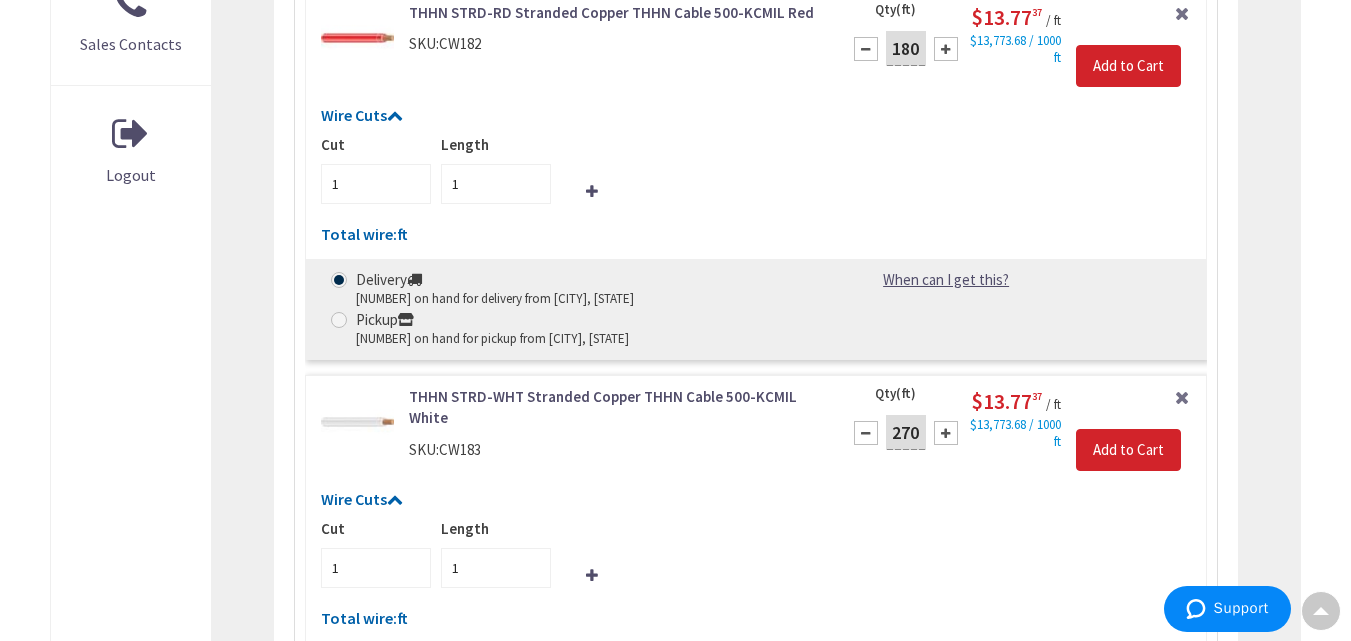 type on "180" 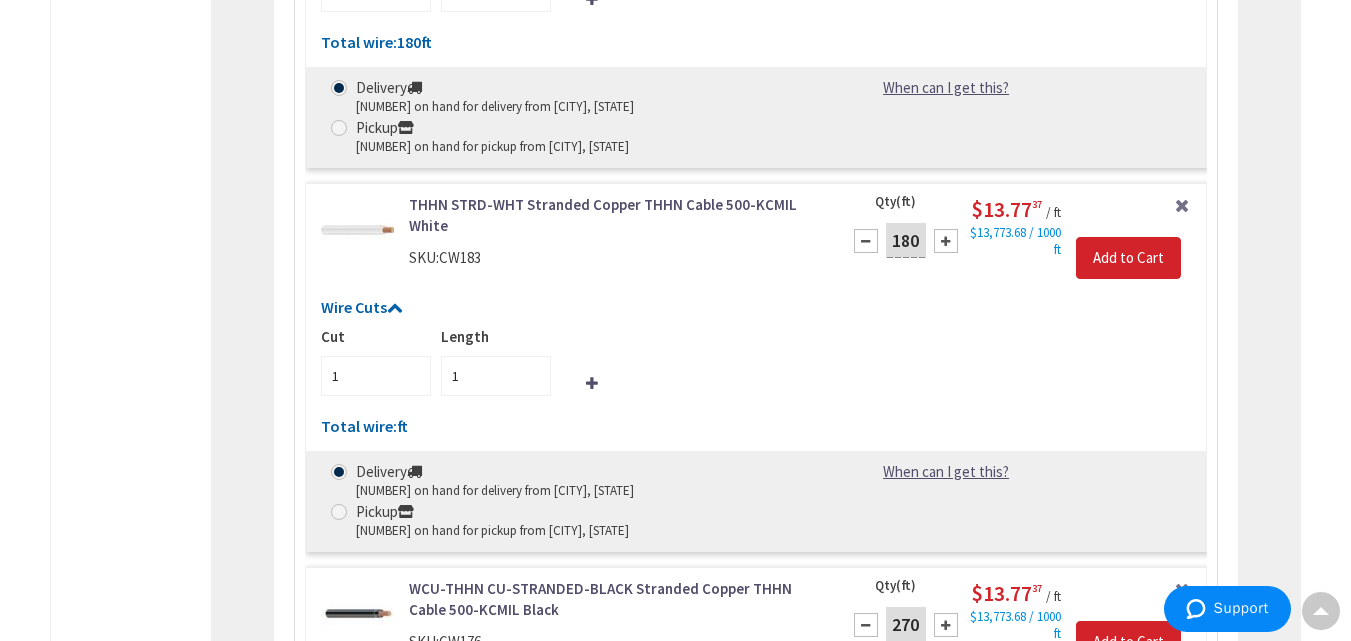 scroll, scrollTop: 1274, scrollLeft: 0, axis: vertical 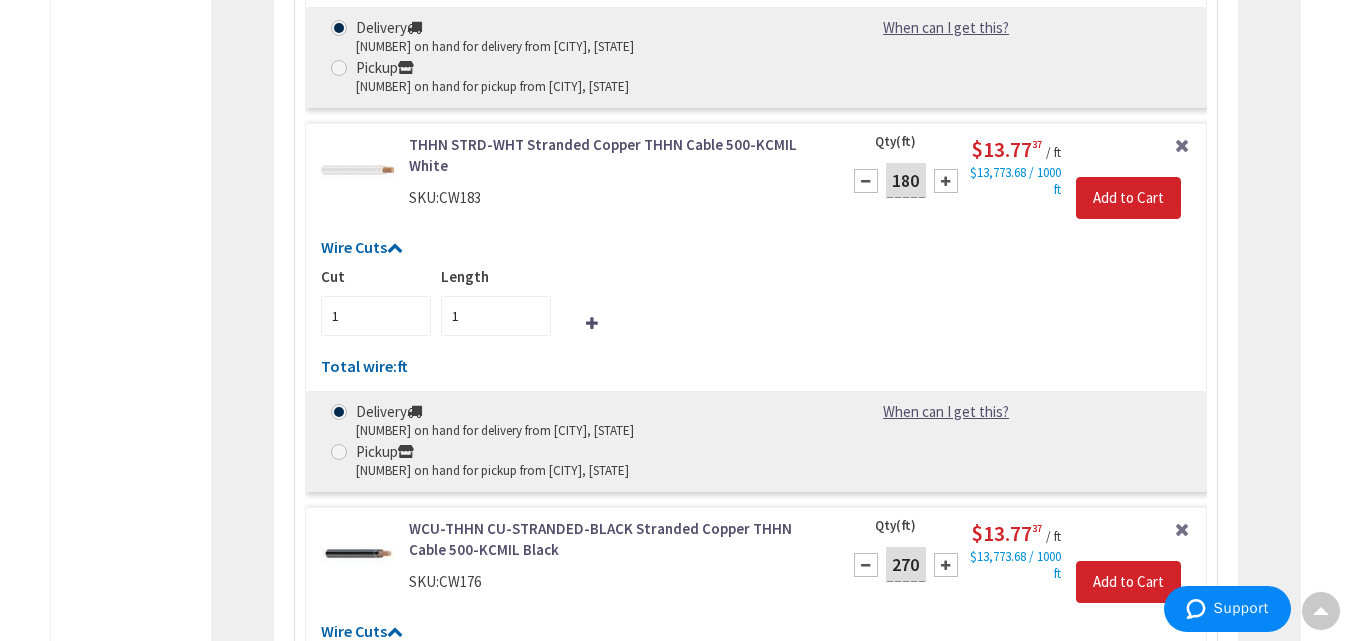 type on "180" 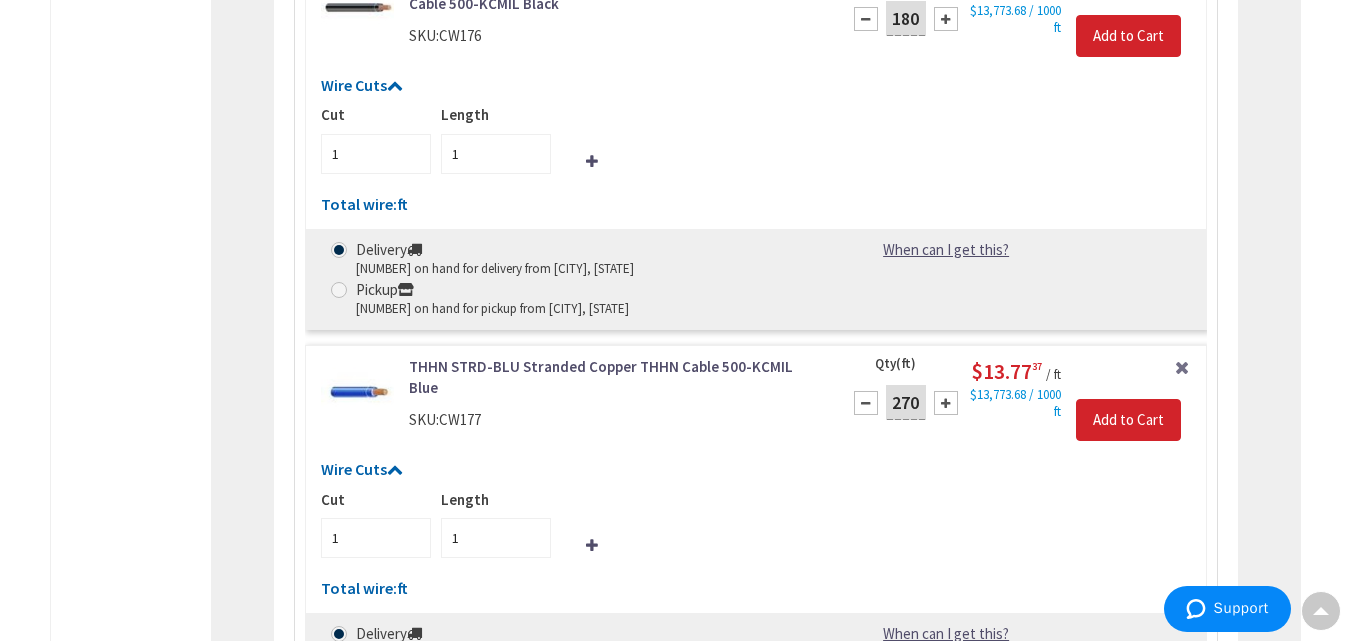 scroll, scrollTop: 1824, scrollLeft: 0, axis: vertical 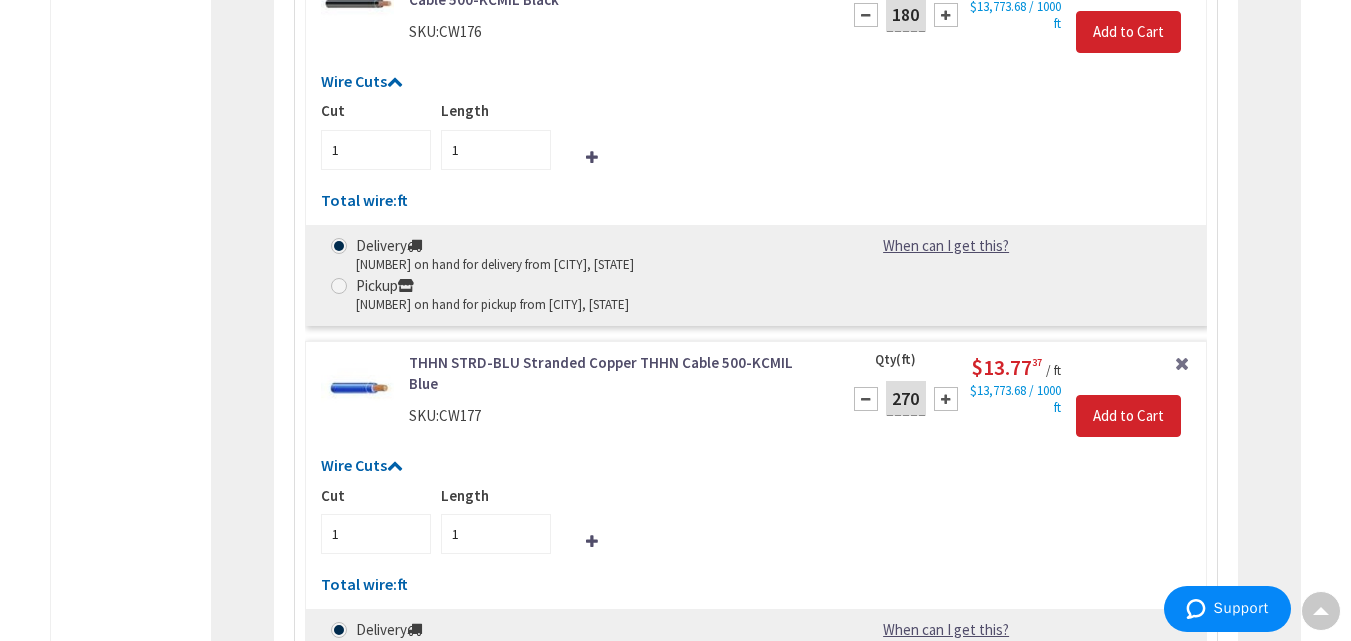 type on "180" 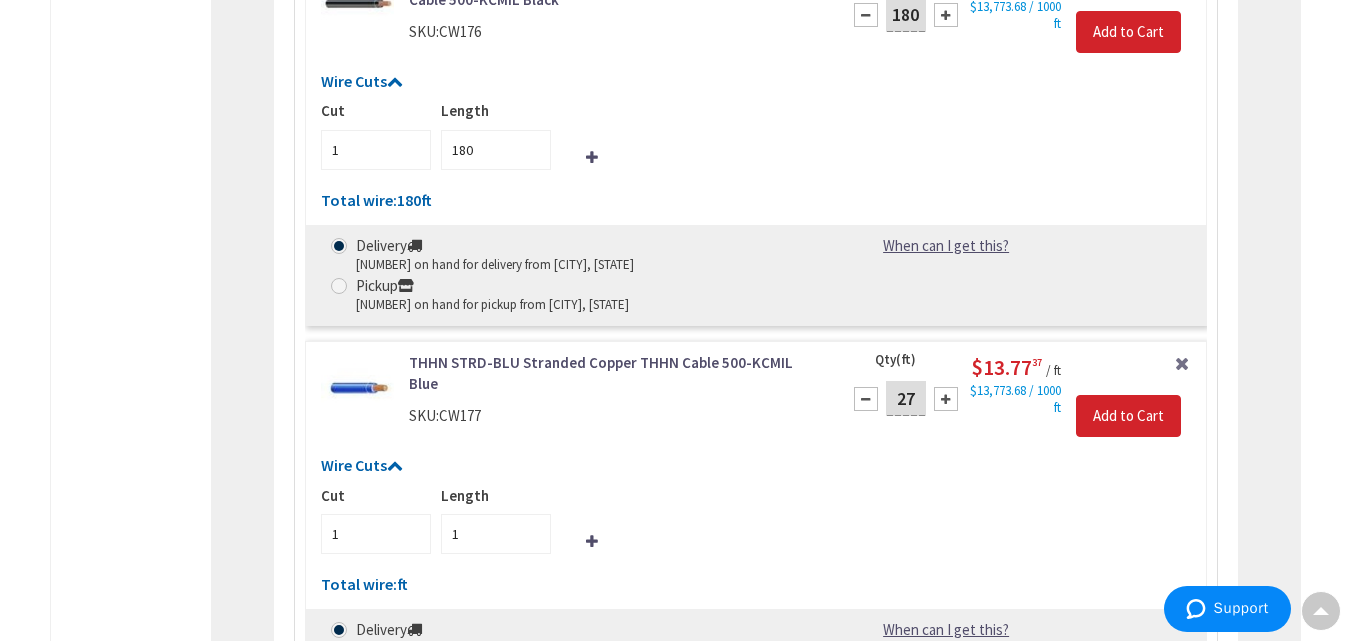 type on "2" 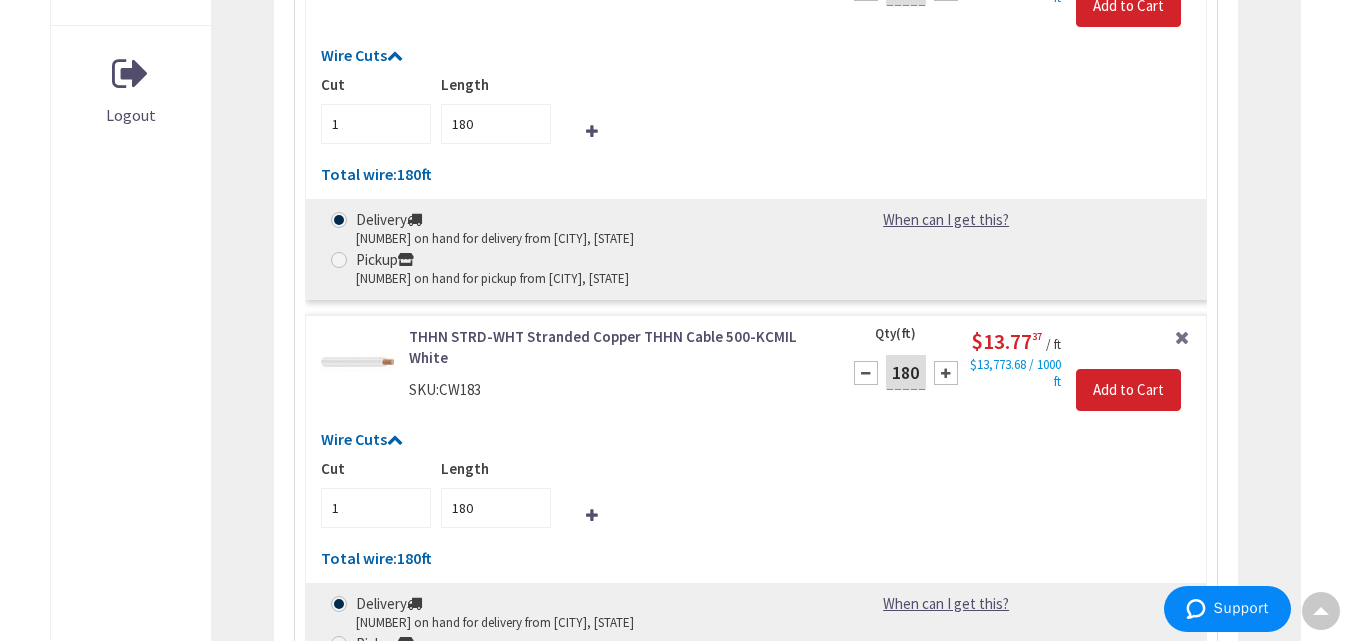 scroll, scrollTop: 1064, scrollLeft: 0, axis: vertical 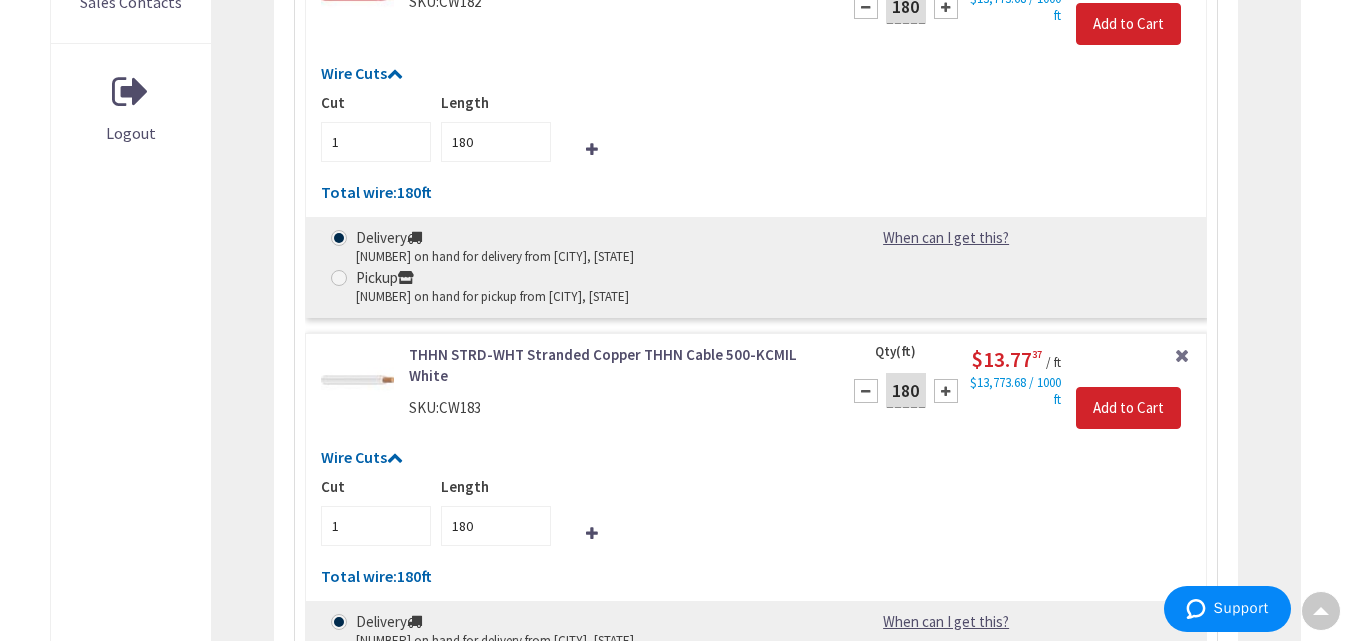 type on "180" 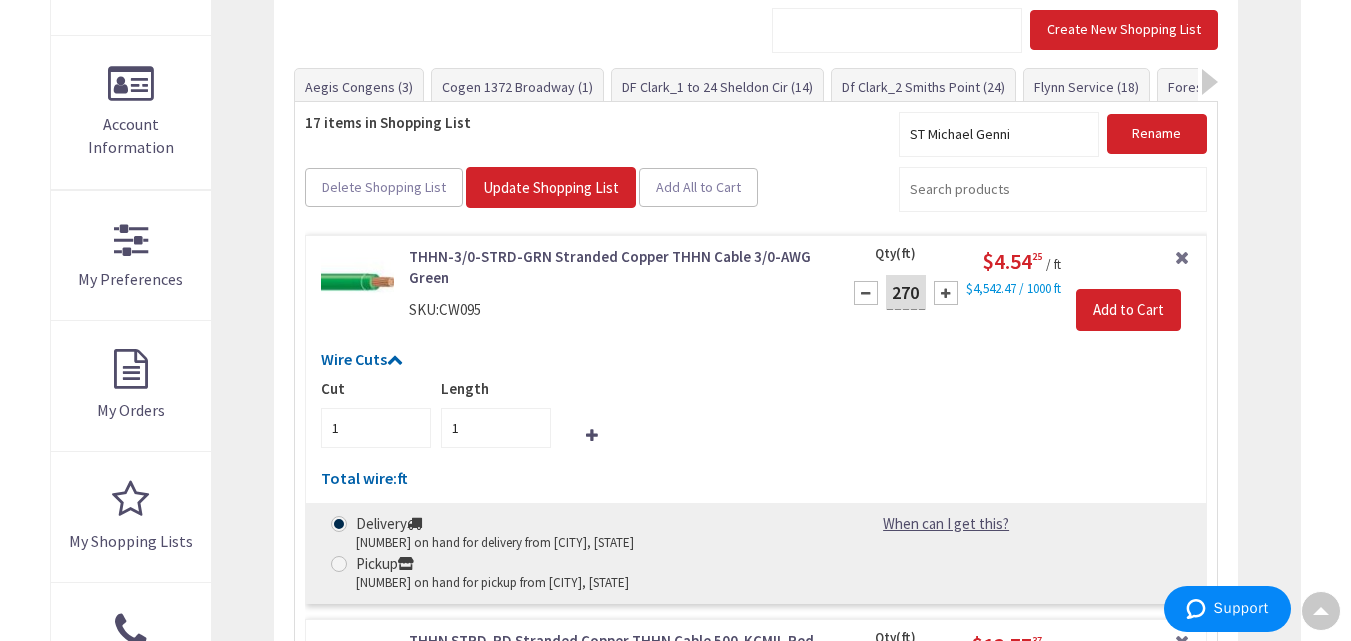 scroll, scrollTop: 0, scrollLeft: 0, axis: both 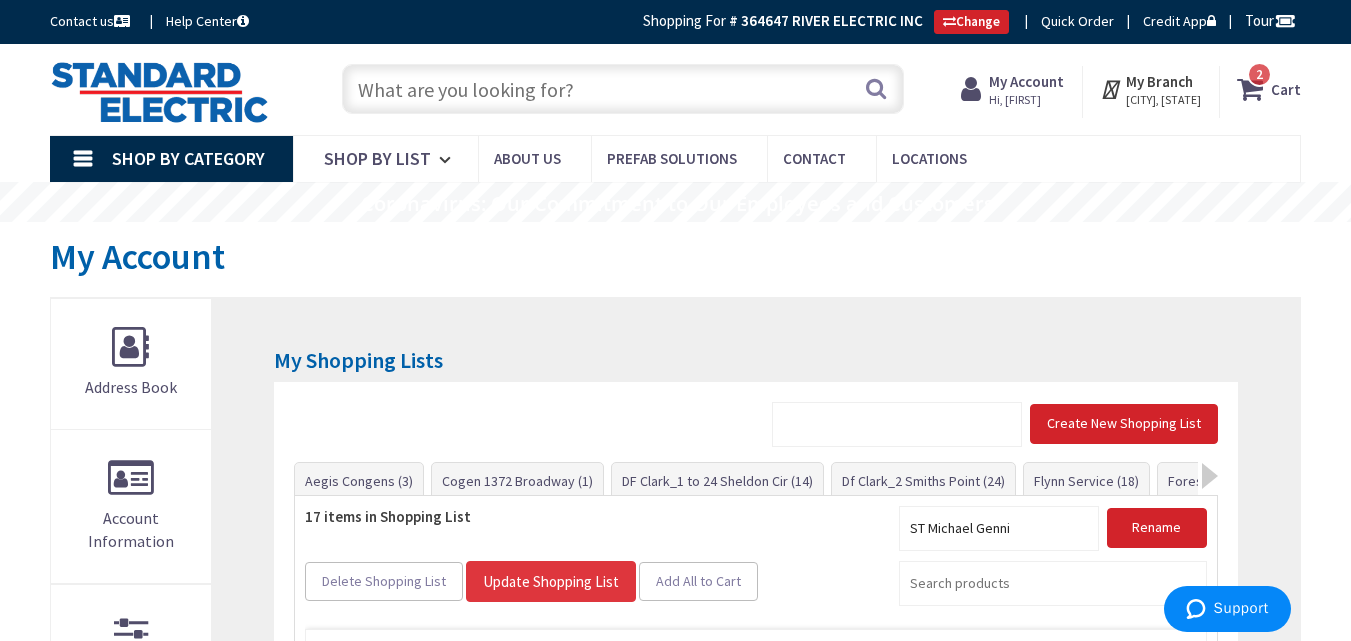 type on "270" 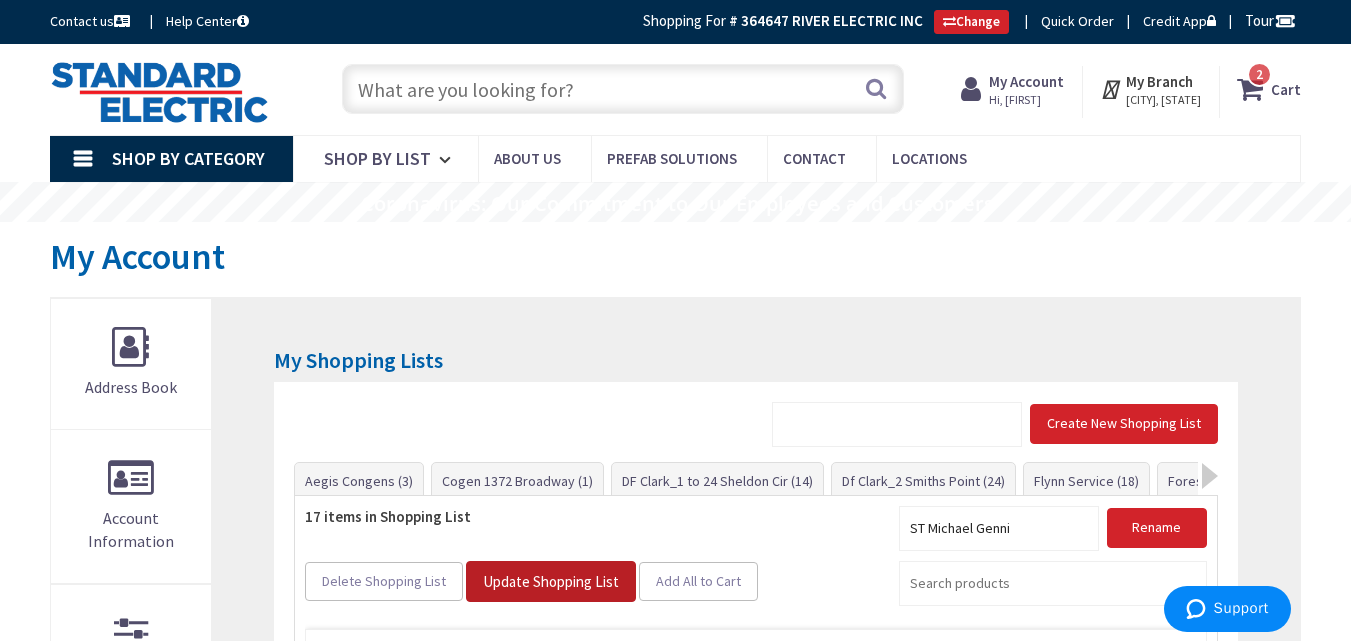 click on "Update Shopping List" at bounding box center (551, 582) 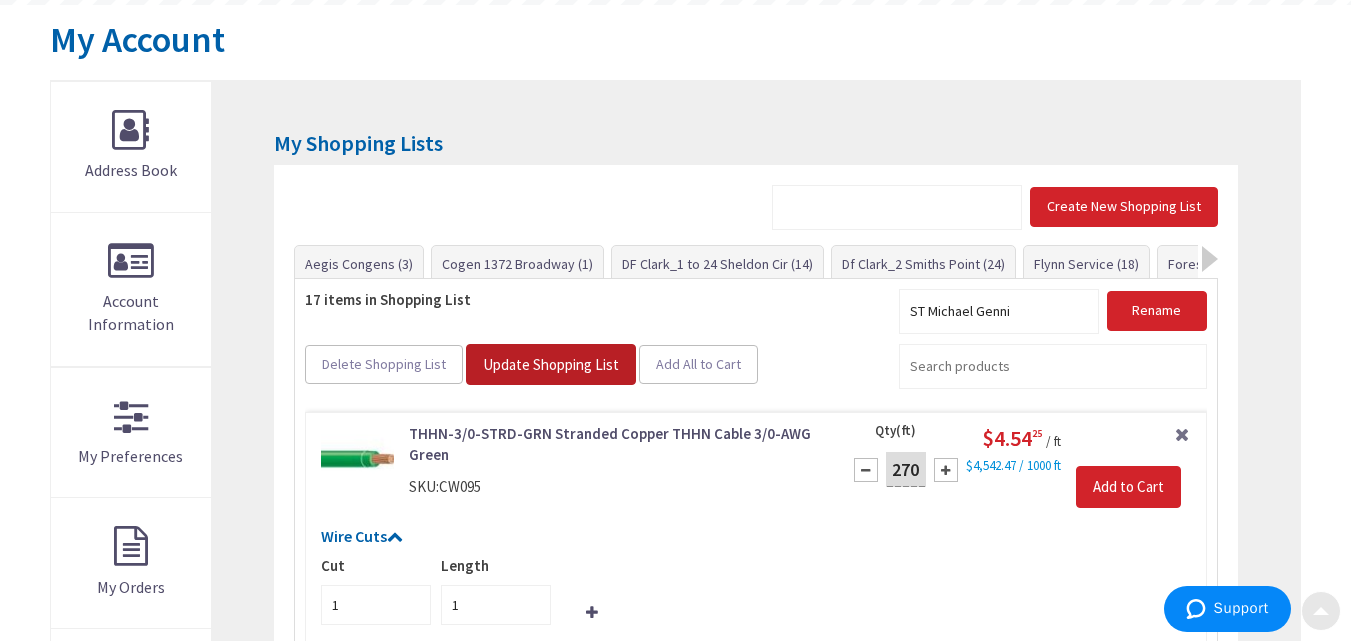 scroll, scrollTop: 218, scrollLeft: 0, axis: vertical 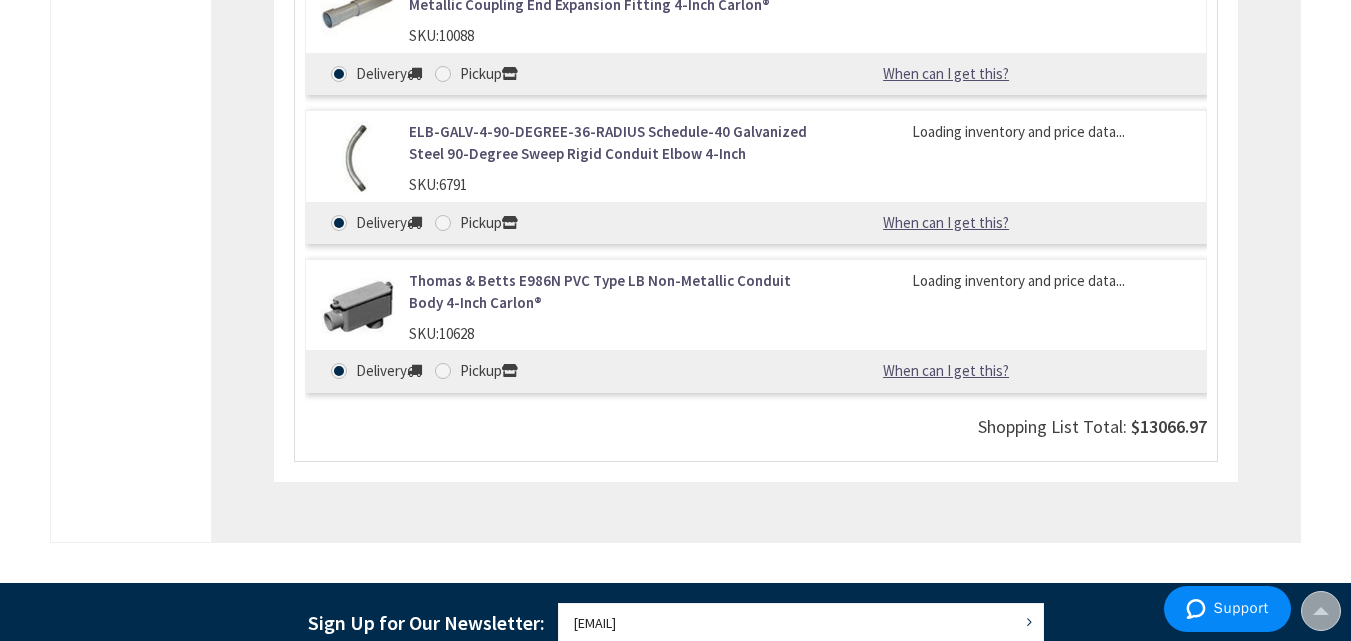 click on "My Shopping Lists
Create New Shopping List
Aegis Congens (3)
Cogen 1372 Broadway (1)
DF Clark_1 to 24 Sheldon Cir (14)" at bounding box center (756, -1769) 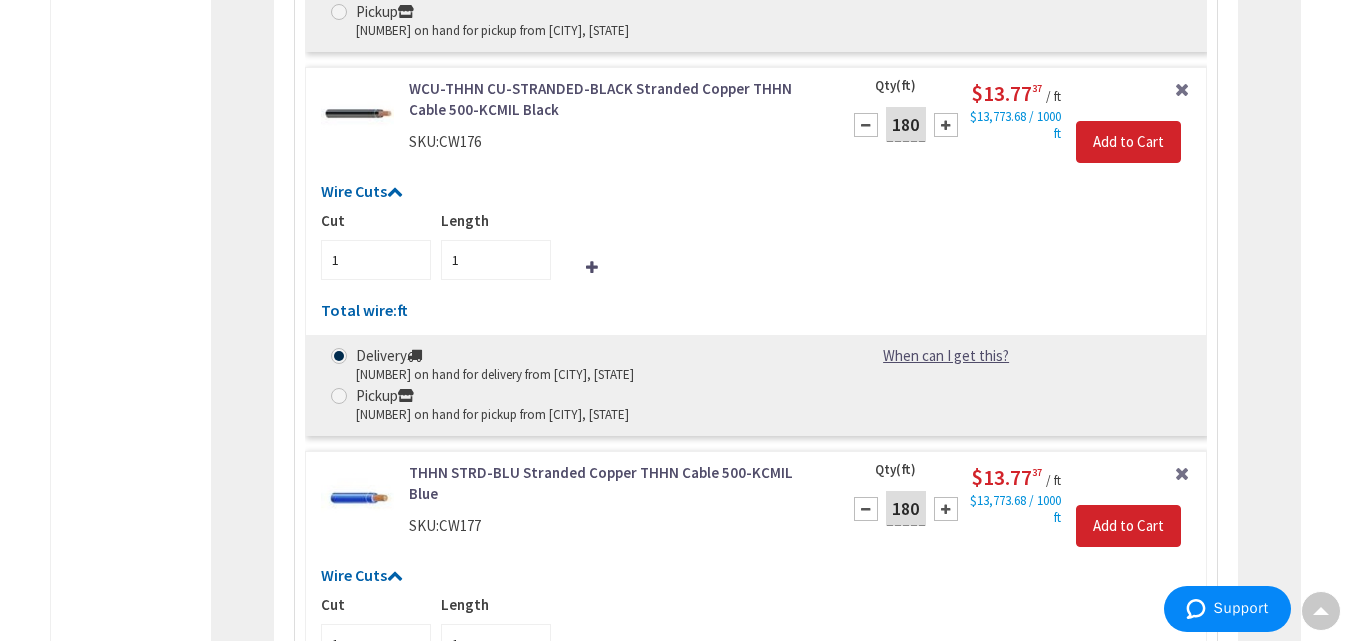 scroll, scrollTop: 1793, scrollLeft: 0, axis: vertical 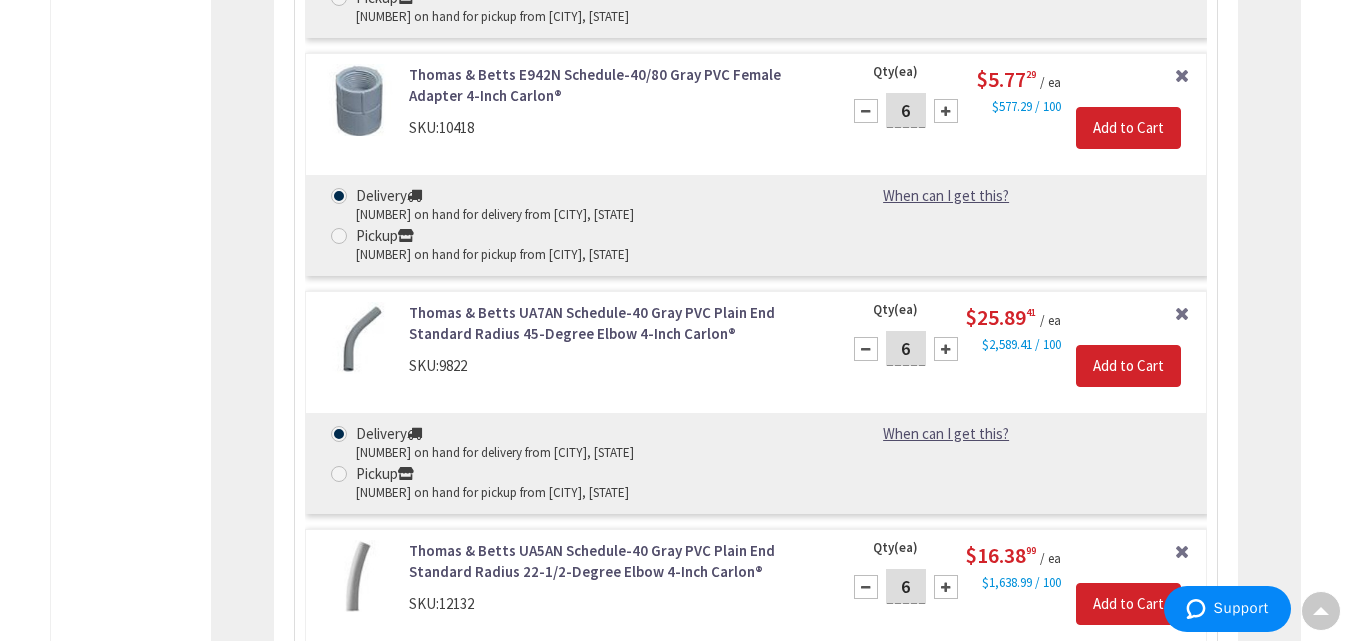 click on "Address Book Account Information
My Preferences My Orders My Shopping Lists Sales Contacts Logout" at bounding box center [131, -295] 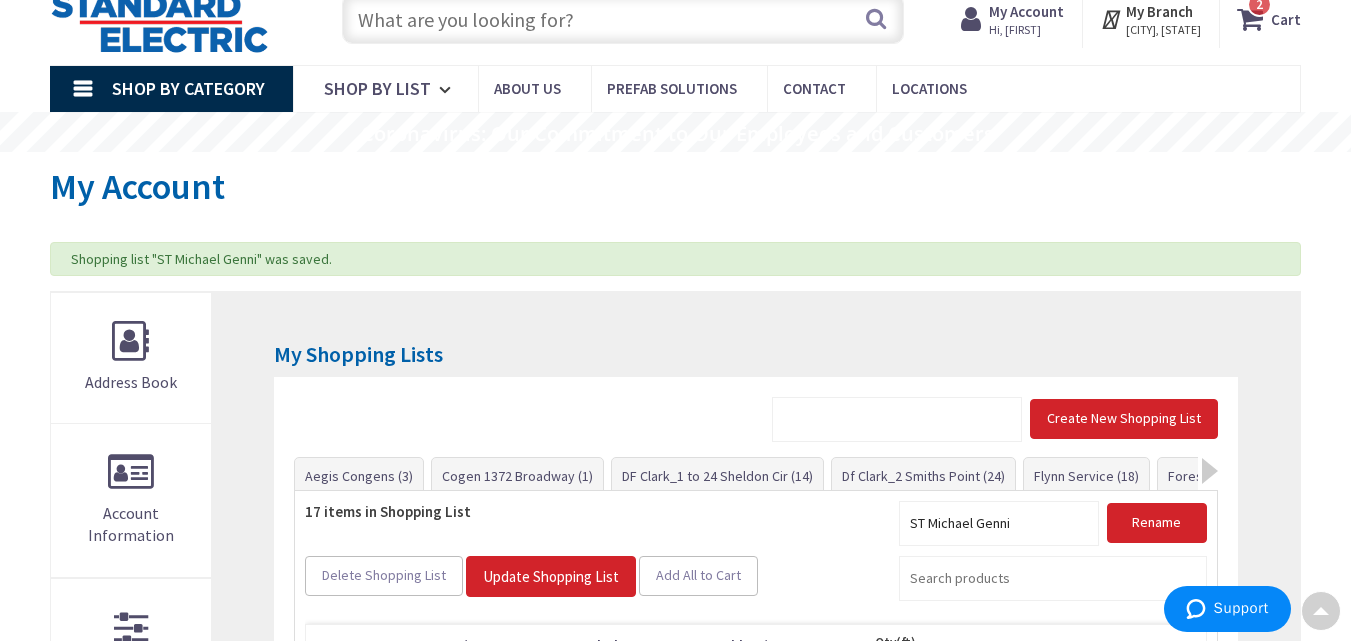 scroll, scrollTop: 0, scrollLeft: 0, axis: both 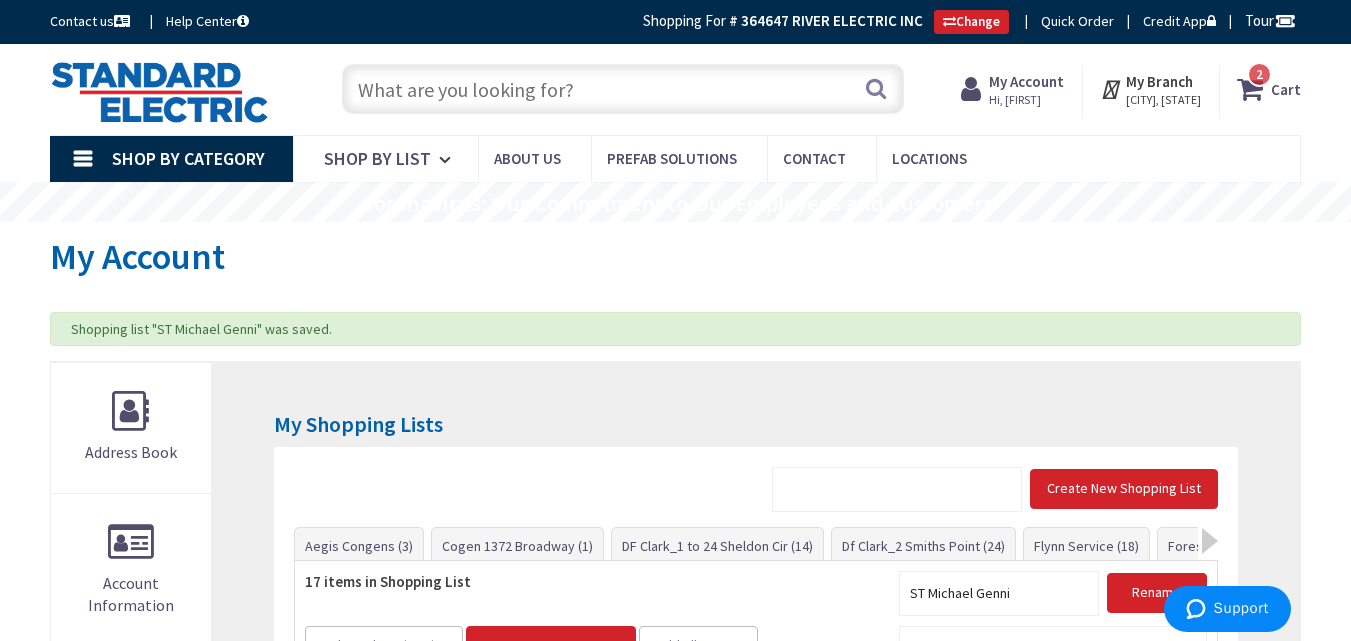 click at bounding box center [623, 89] 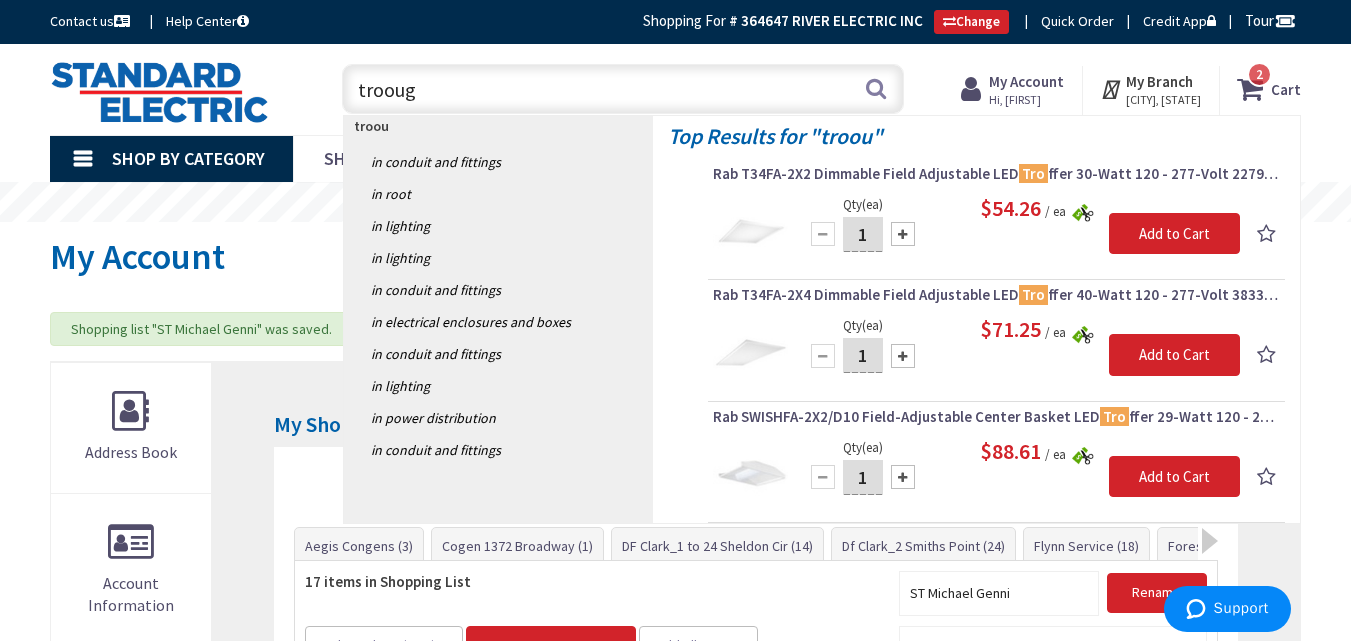 type on "troough" 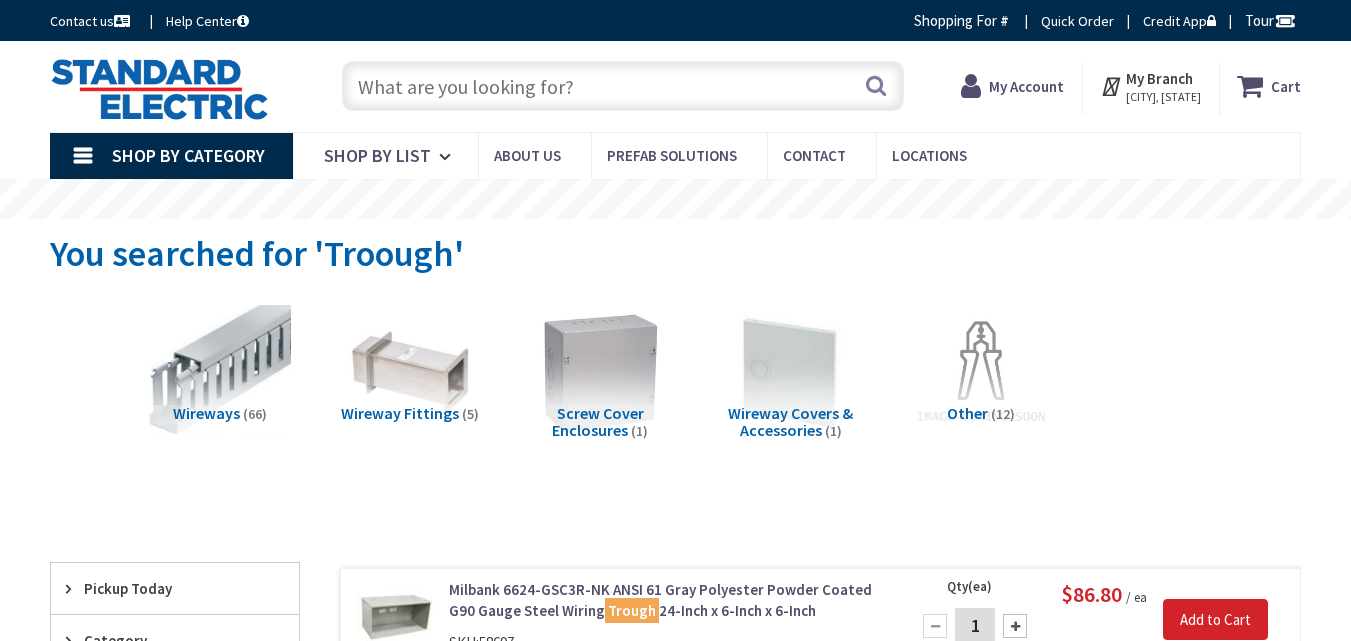 scroll, scrollTop: 0, scrollLeft: 0, axis: both 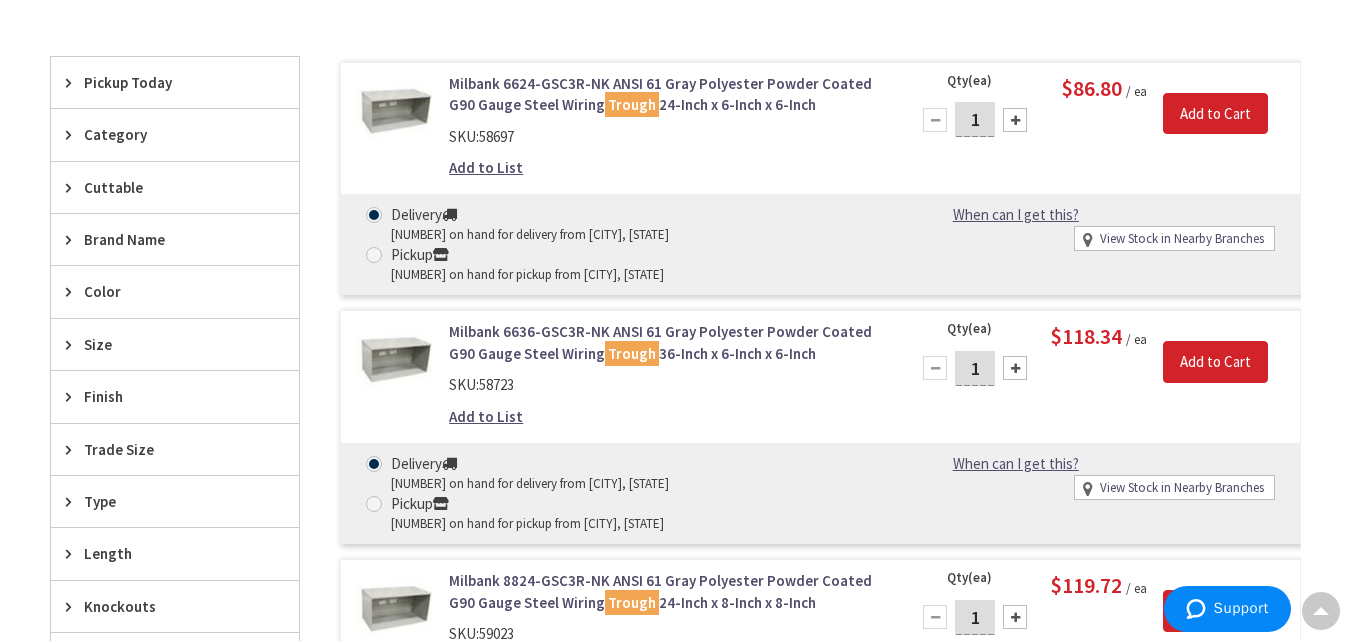 click on "Trade Size" at bounding box center [165, 449] 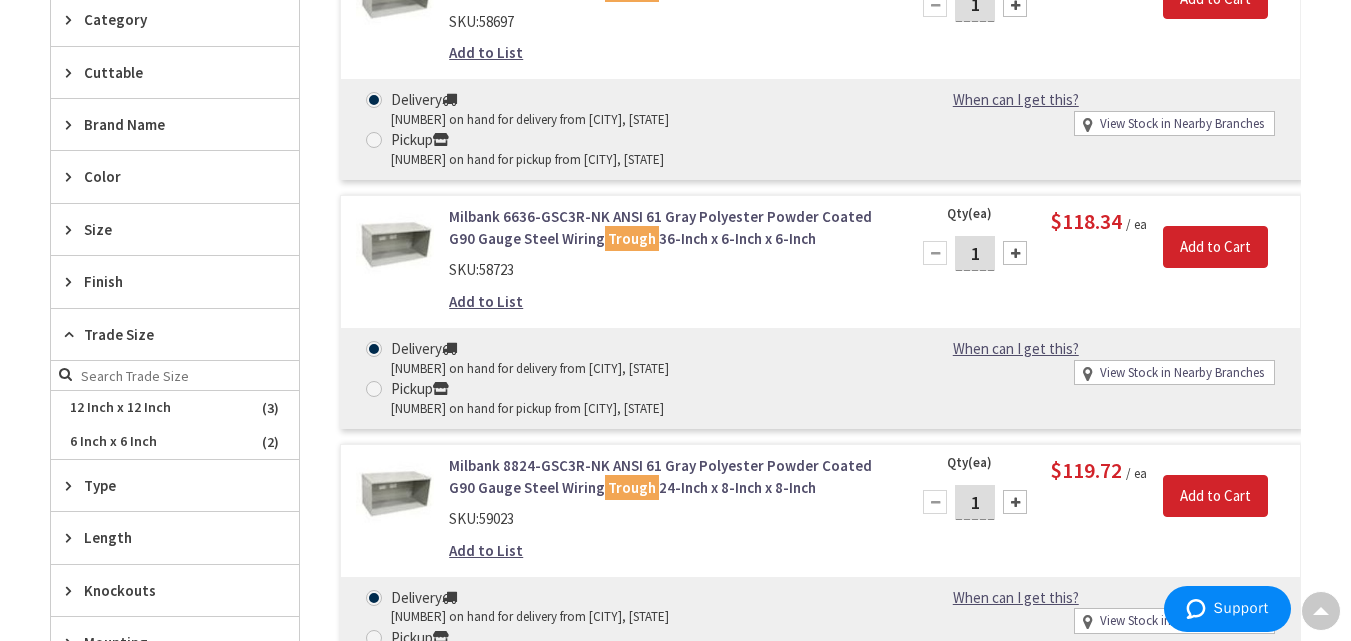 scroll, scrollTop: 612, scrollLeft: 0, axis: vertical 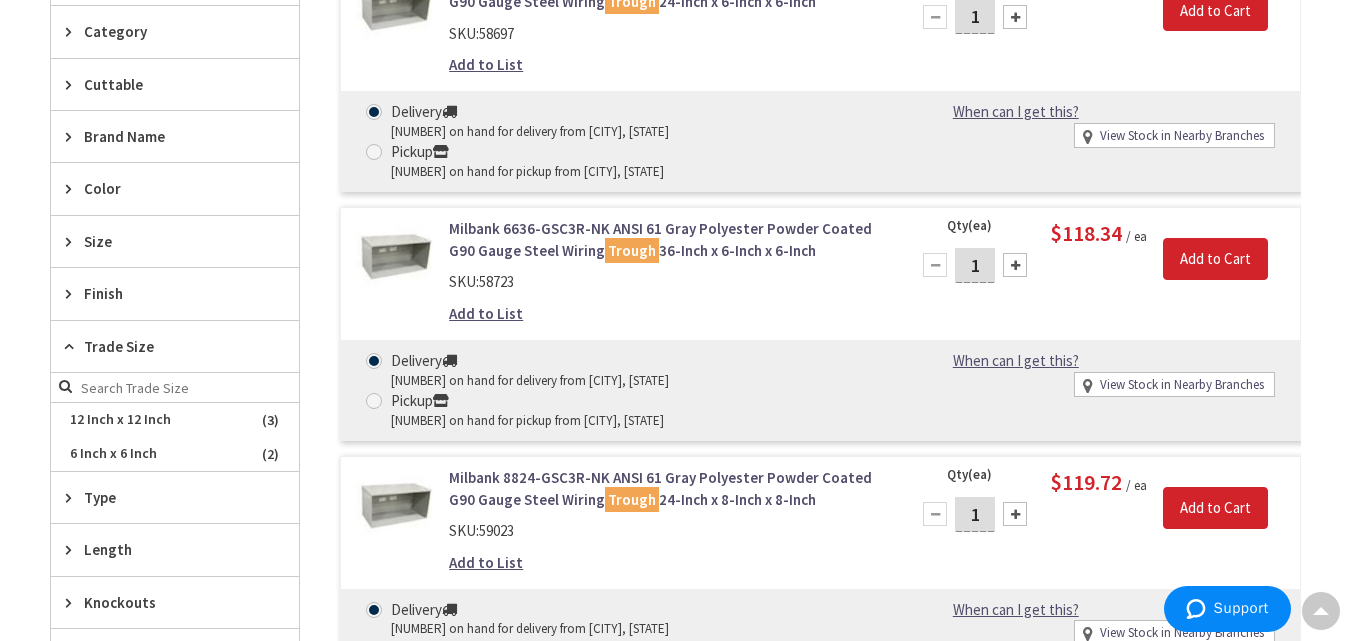 click on "Trade Size" at bounding box center [175, 347] 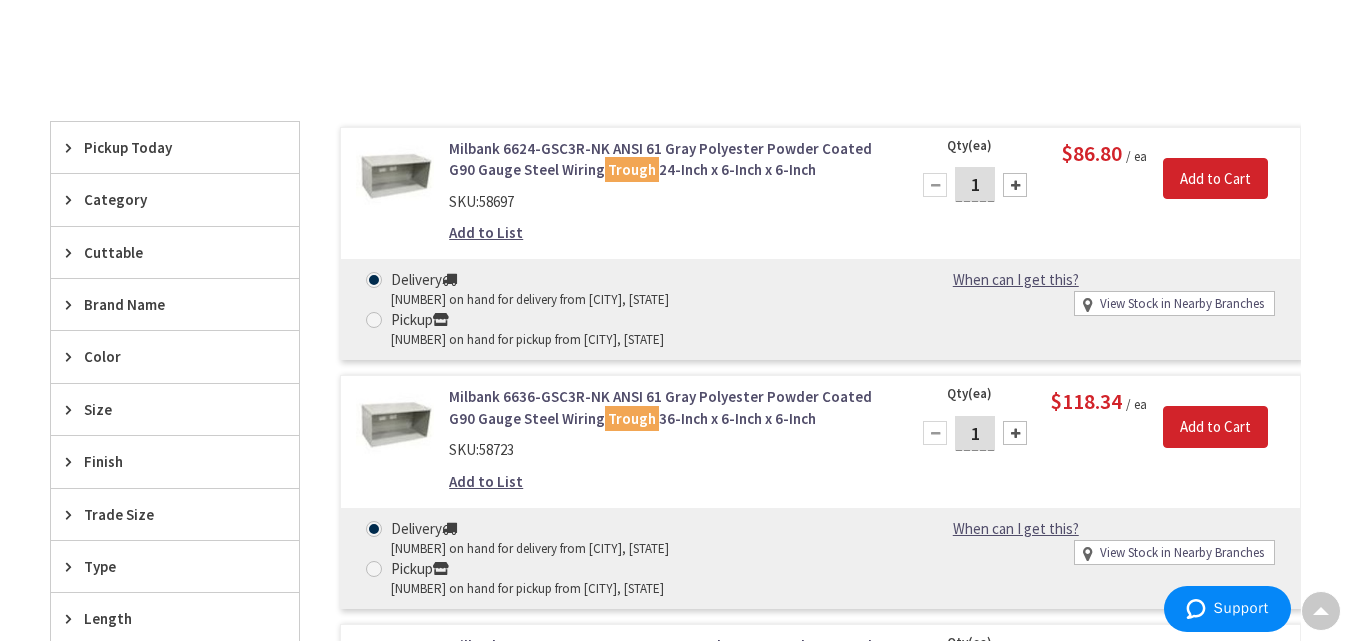 scroll, scrollTop: 432, scrollLeft: 0, axis: vertical 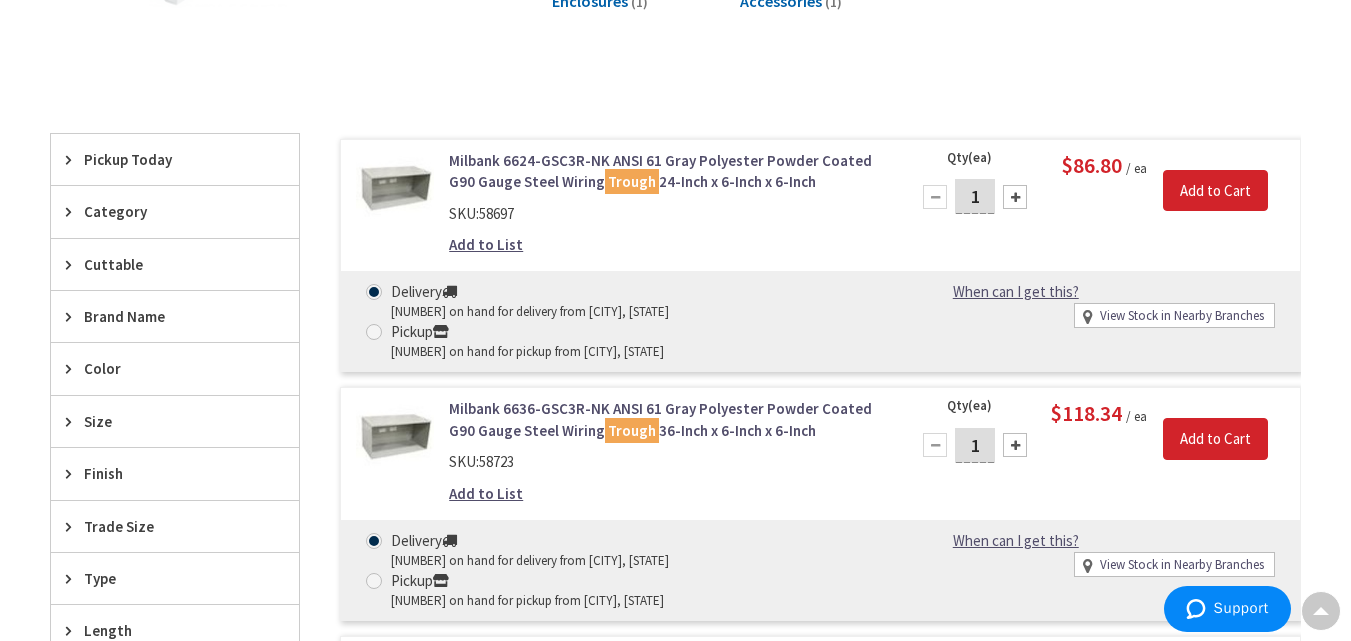 click on "Category" at bounding box center [165, 211] 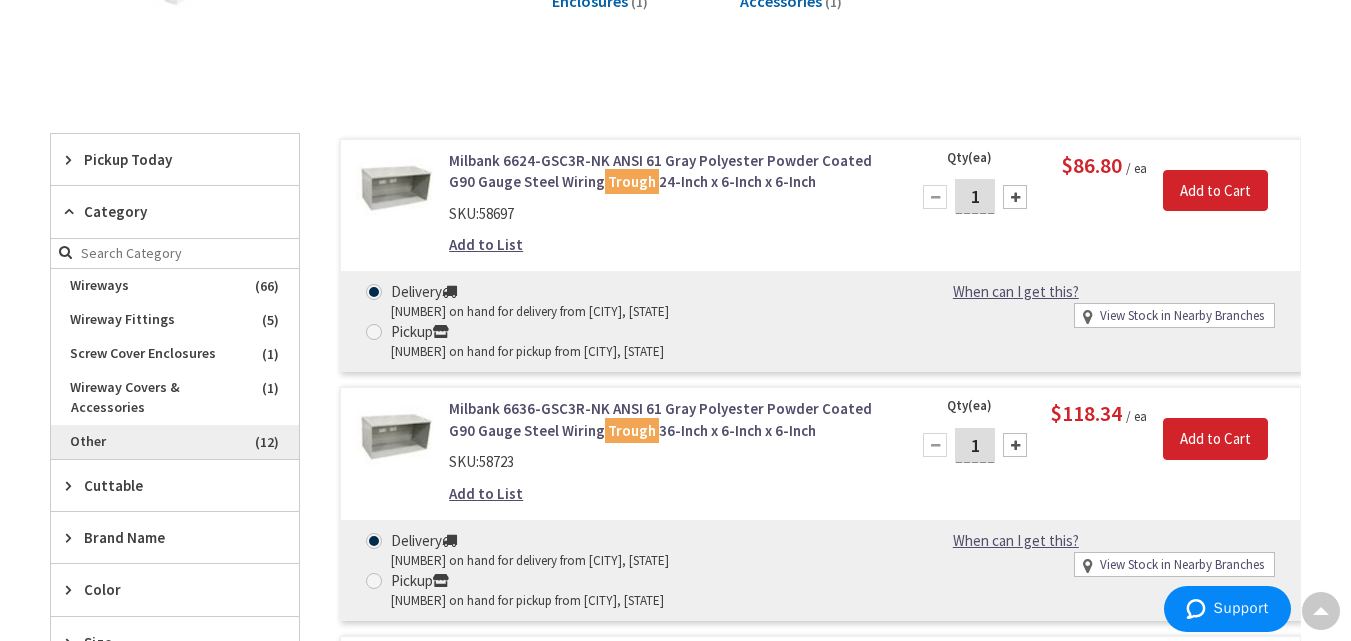 click on "Other" at bounding box center [175, 442] 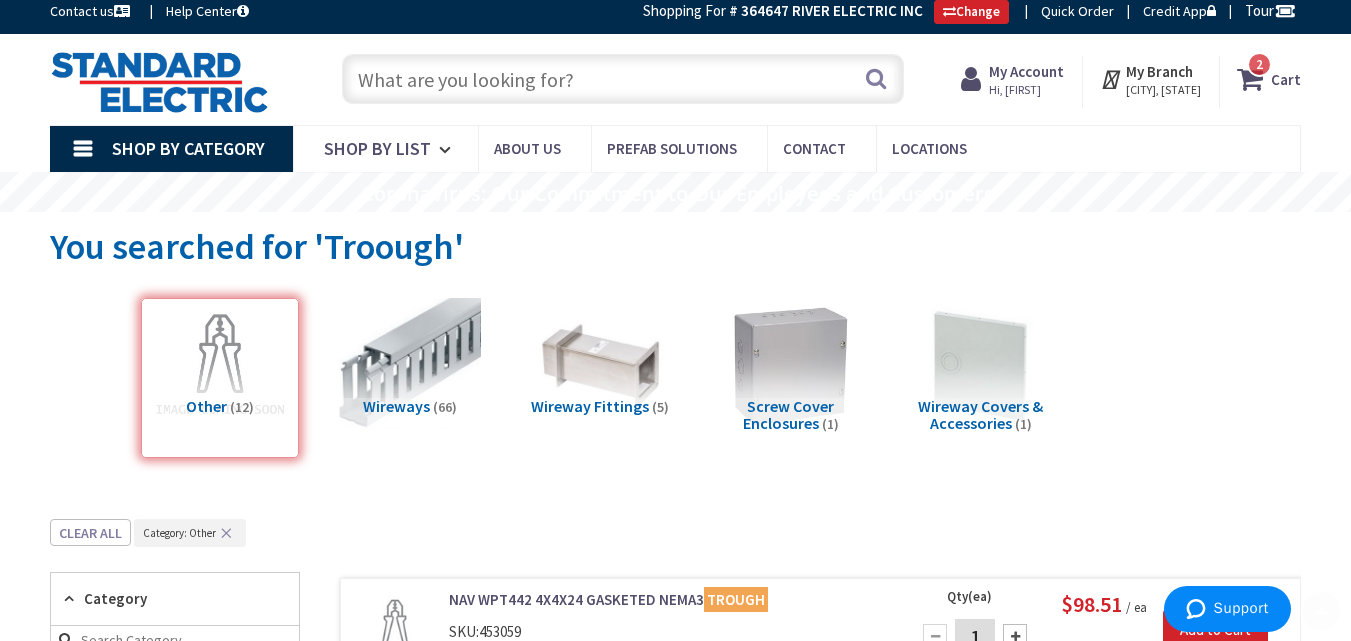 scroll, scrollTop: 6, scrollLeft: 0, axis: vertical 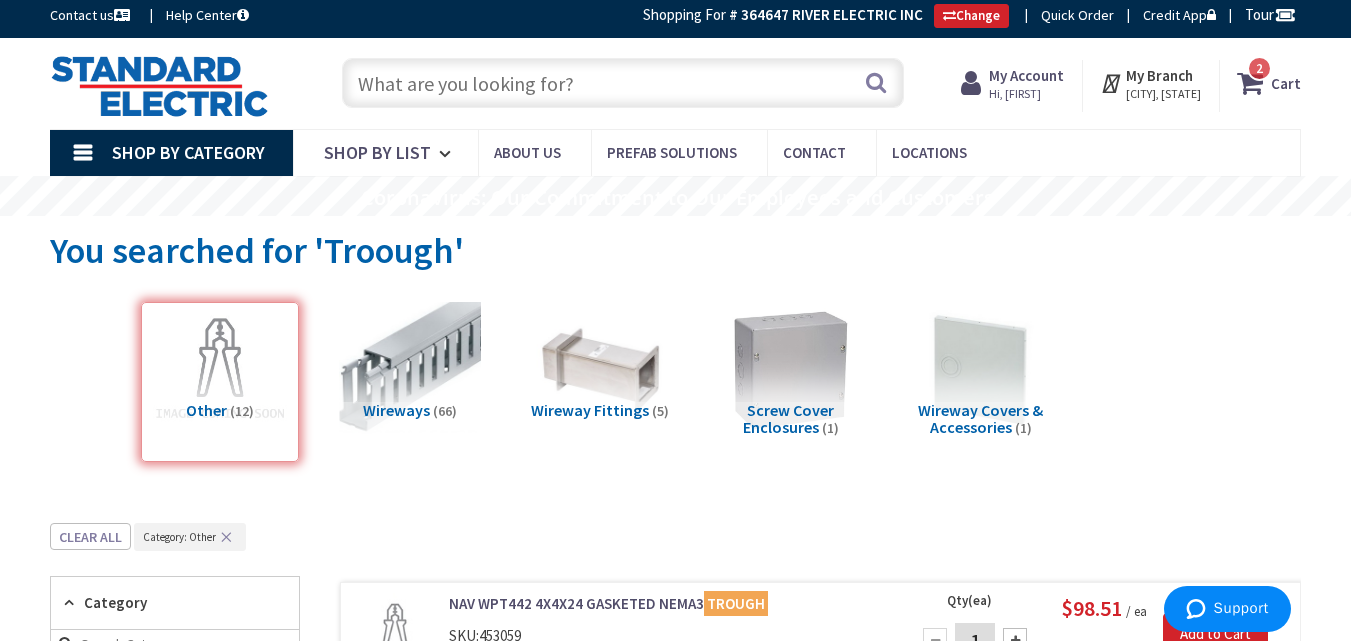 click at bounding box center [623, 83] 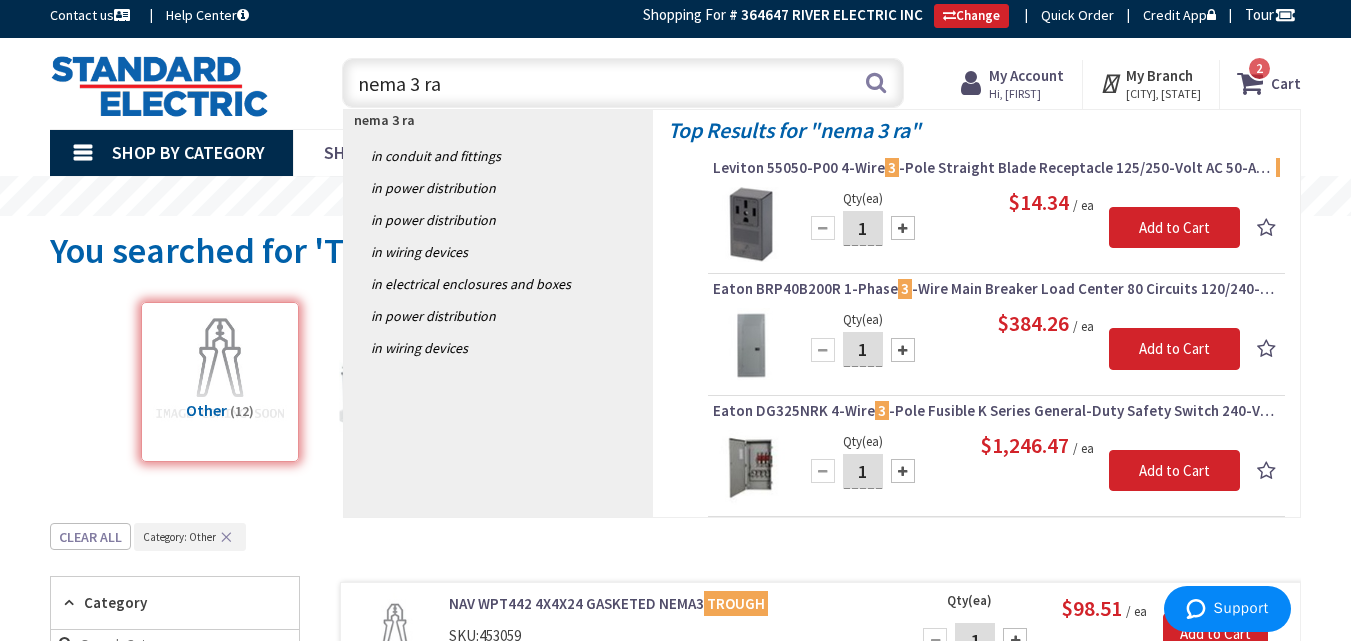 drag, startPoint x: 416, startPoint y: 87, endPoint x: 534, endPoint y: 450, distance: 381.6975 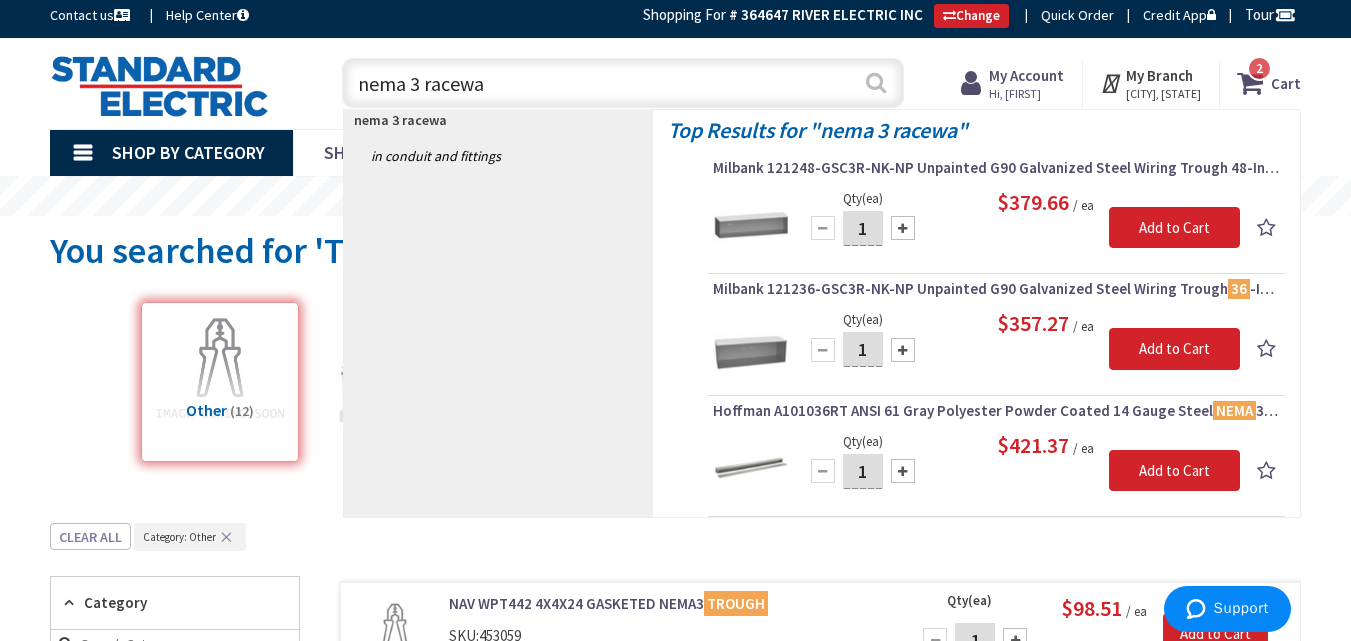 type on "nema 3 racewa" 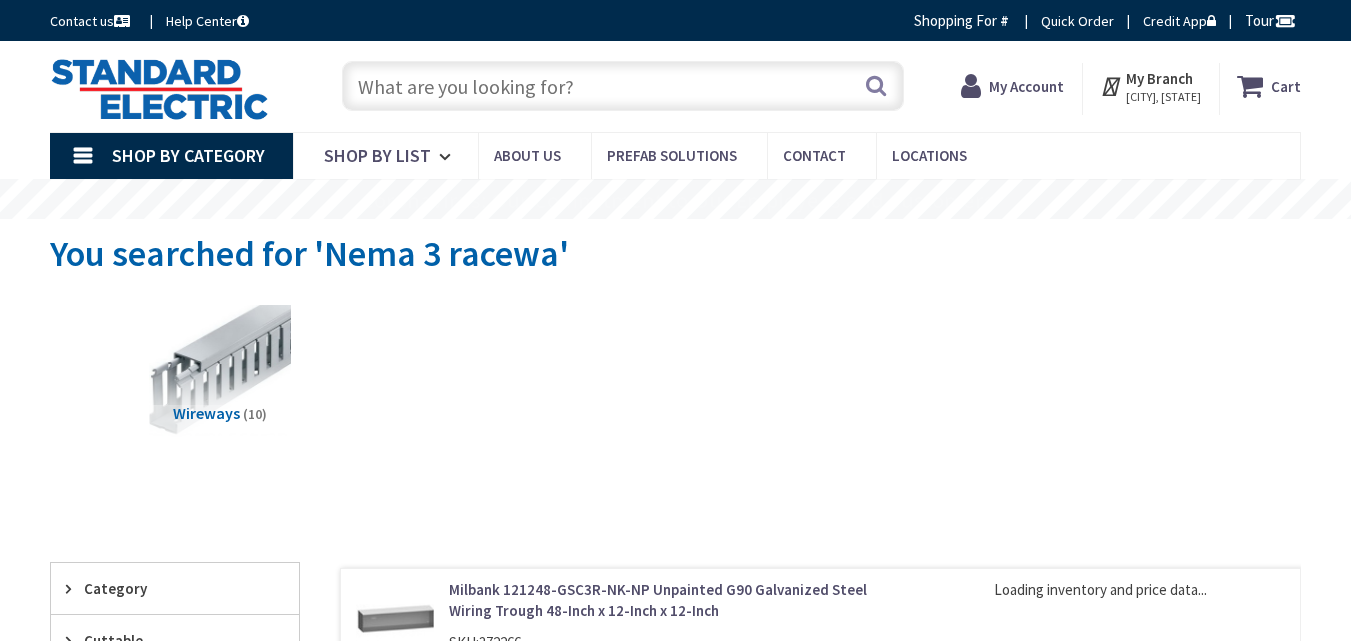 scroll, scrollTop: 0, scrollLeft: 0, axis: both 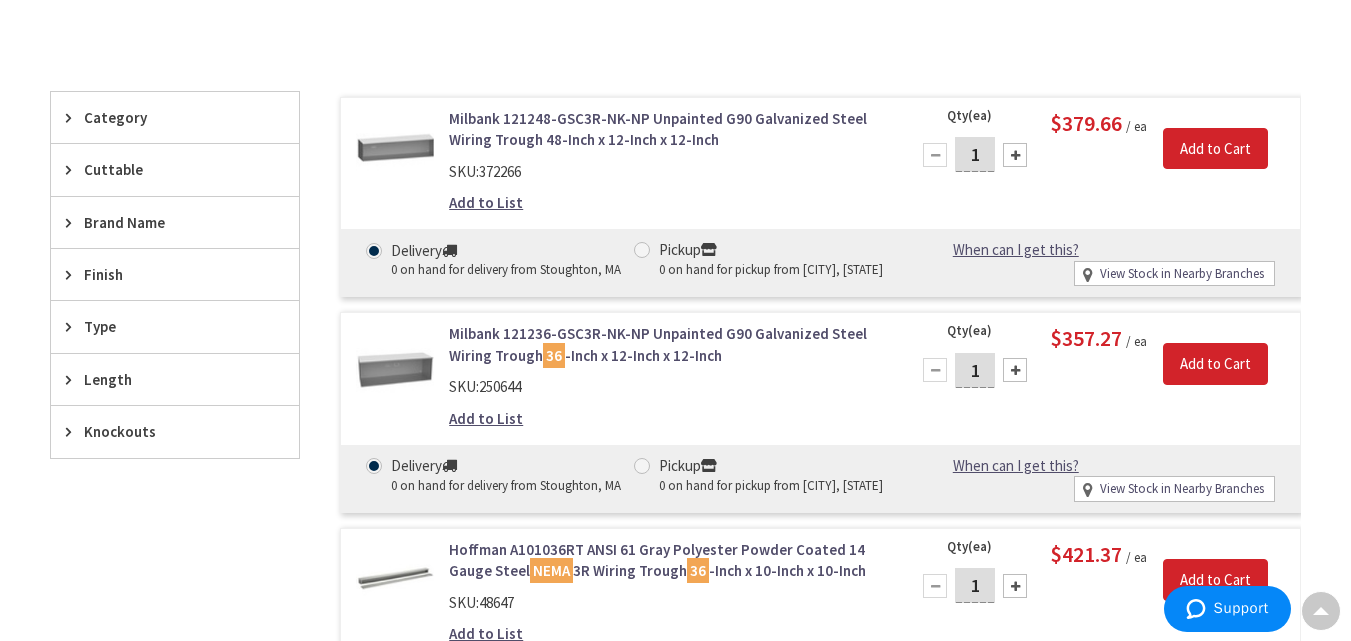 click on "Category" at bounding box center [165, 117] 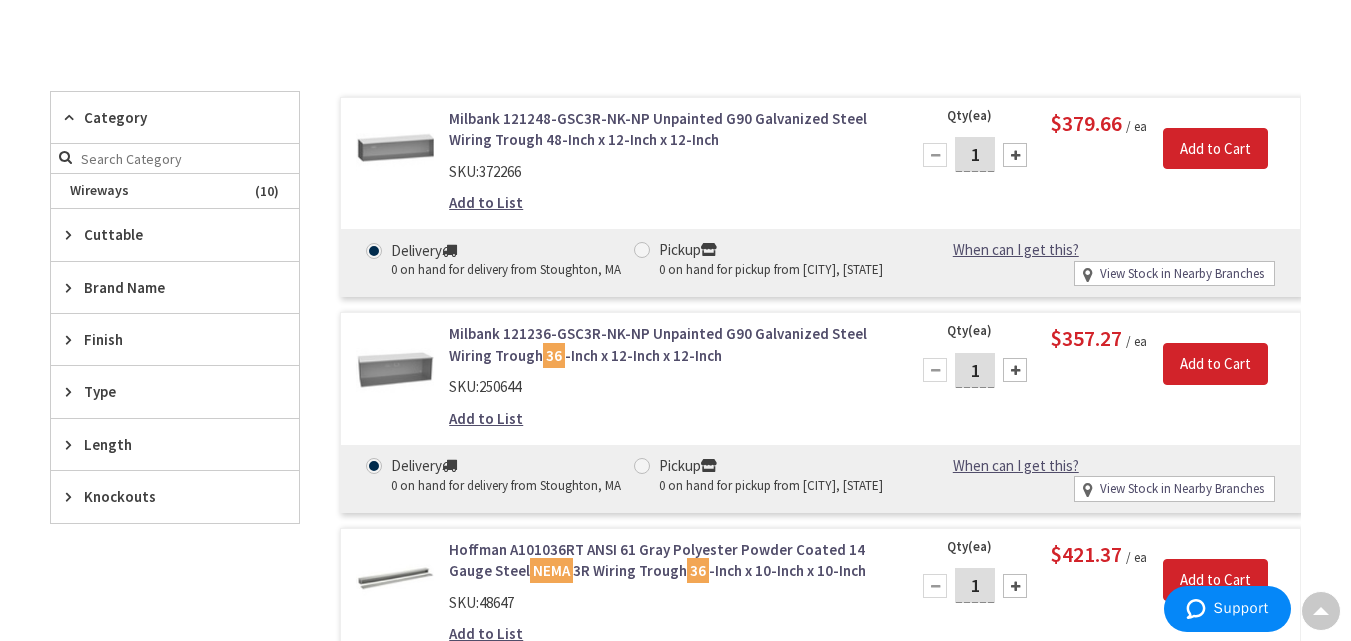 click on "Category" at bounding box center (175, 118) 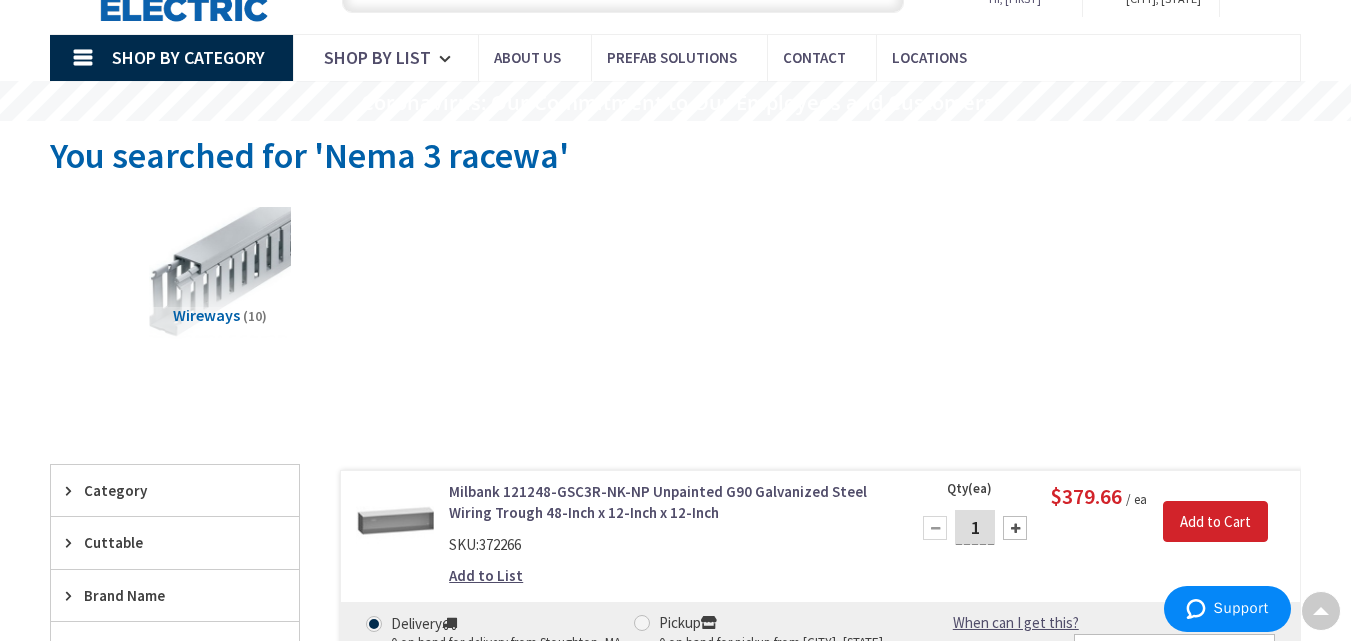 scroll, scrollTop: 0, scrollLeft: 0, axis: both 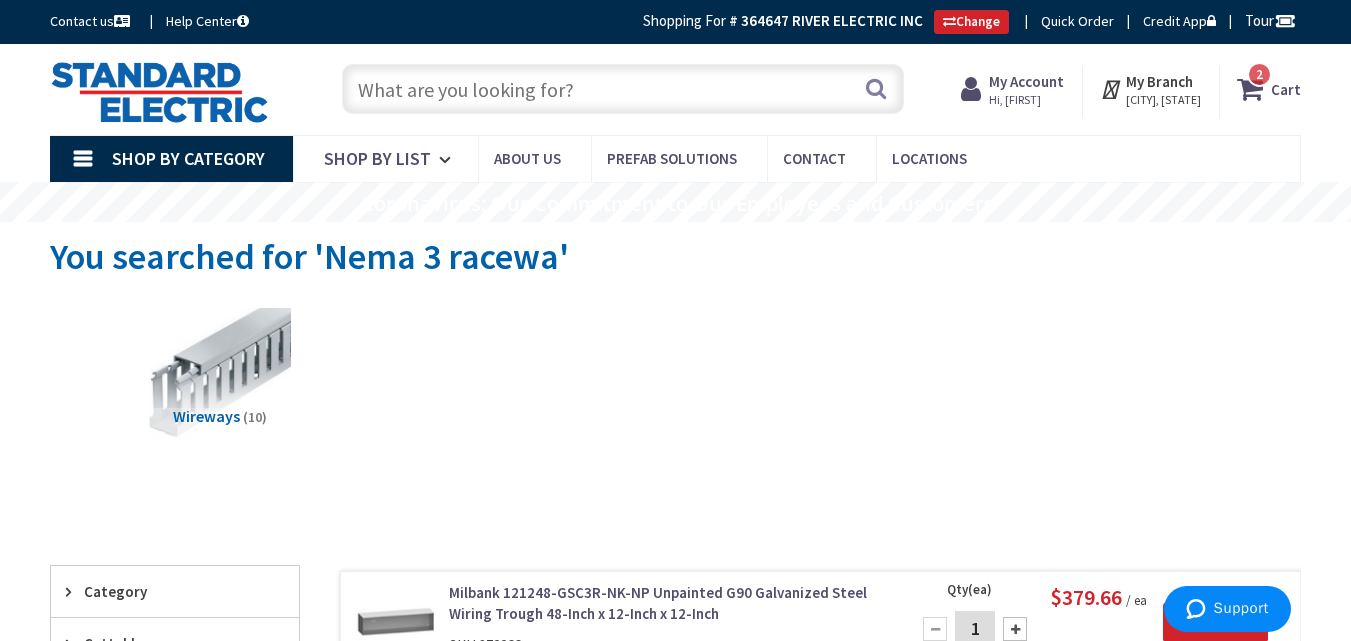 click on "Shop By Category" at bounding box center [171, 159] 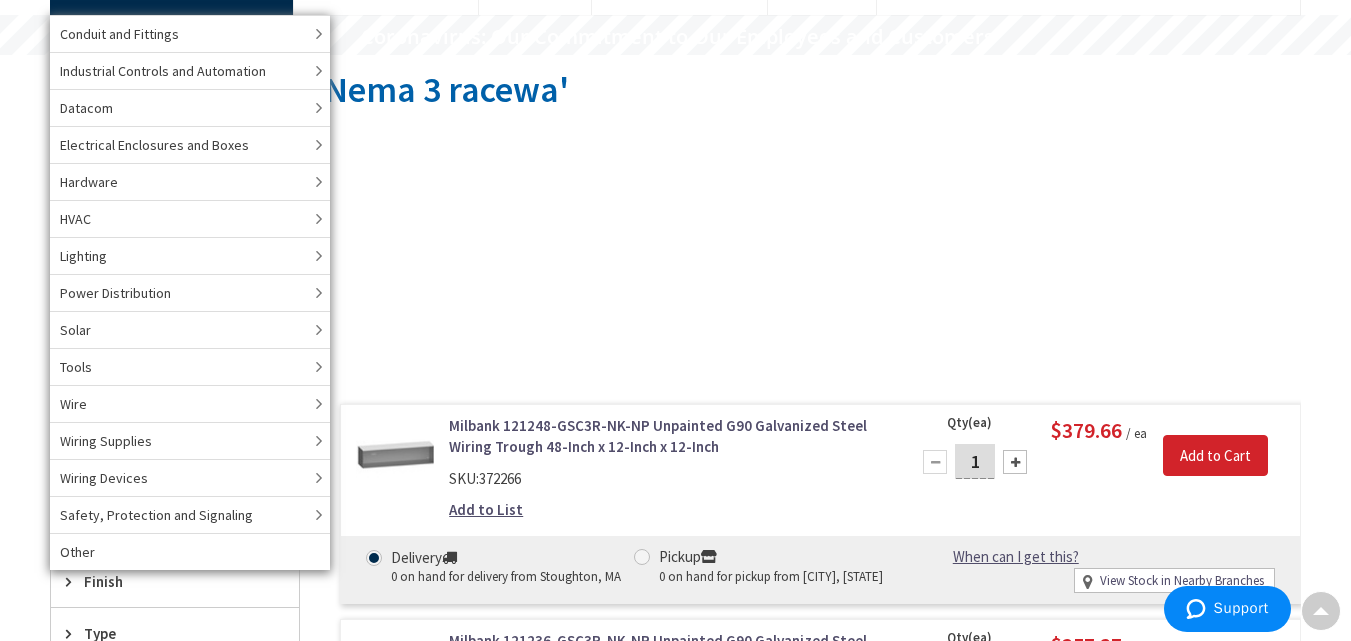 scroll, scrollTop: 174, scrollLeft: 0, axis: vertical 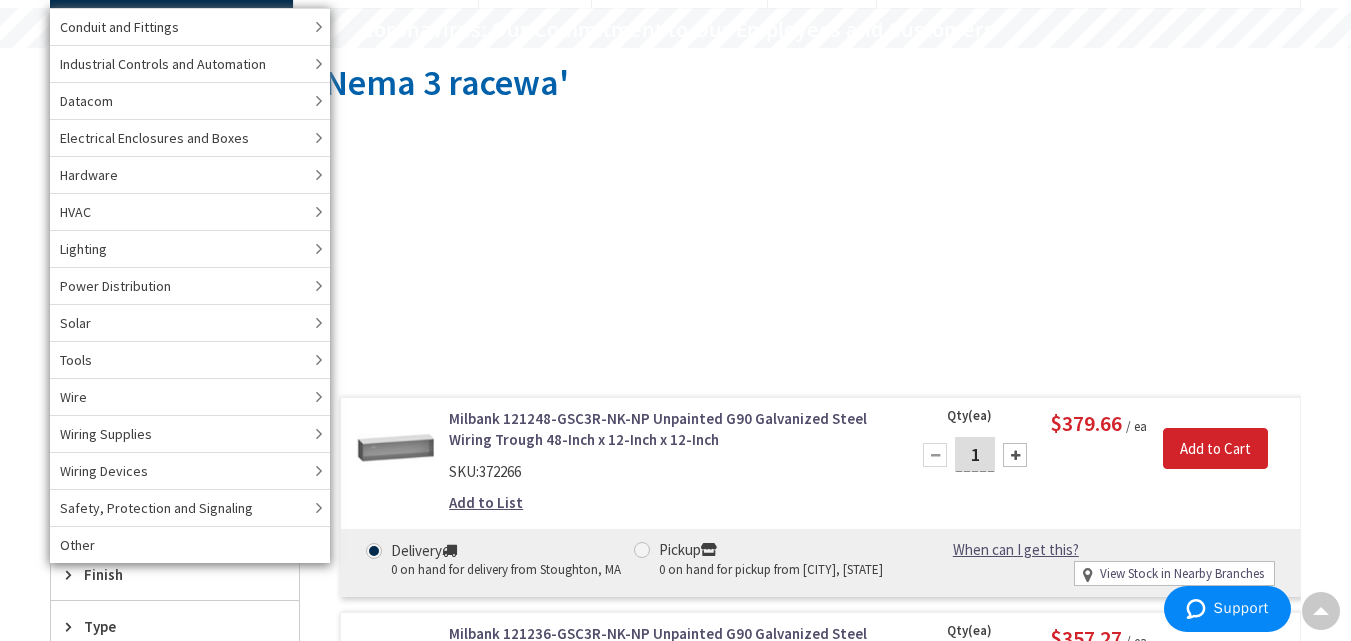 click on "Other" at bounding box center (77, 545) 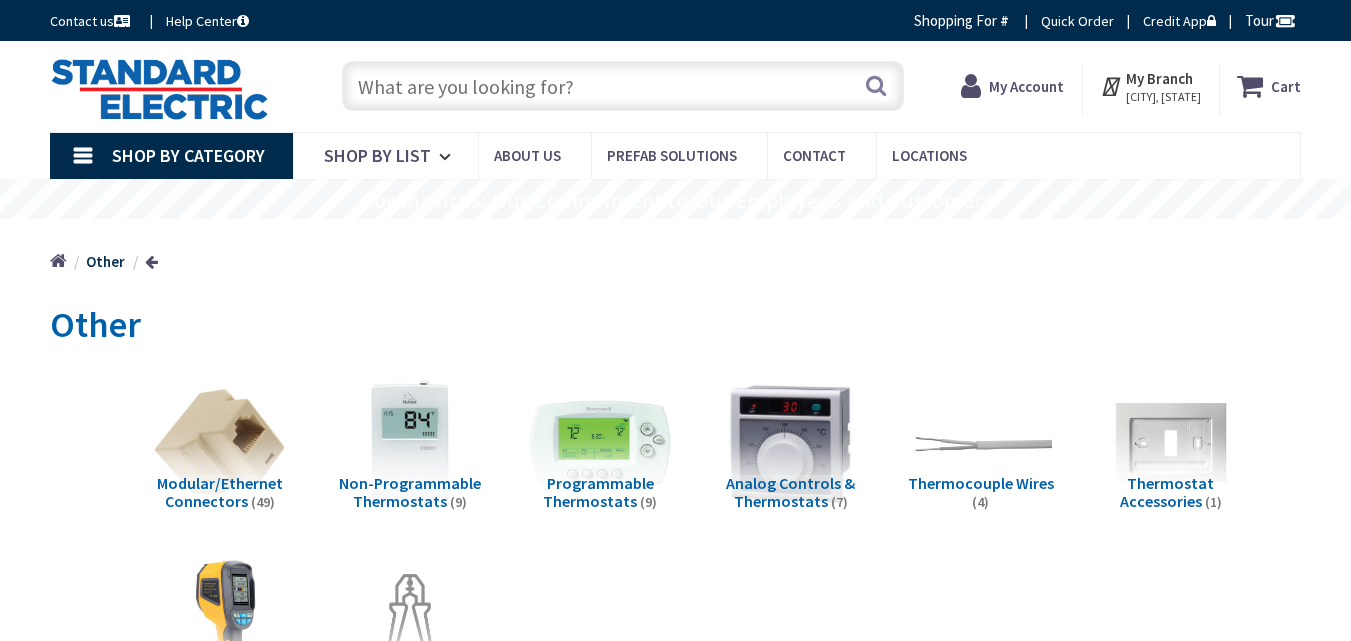 scroll, scrollTop: 0, scrollLeft: 0, axis: both 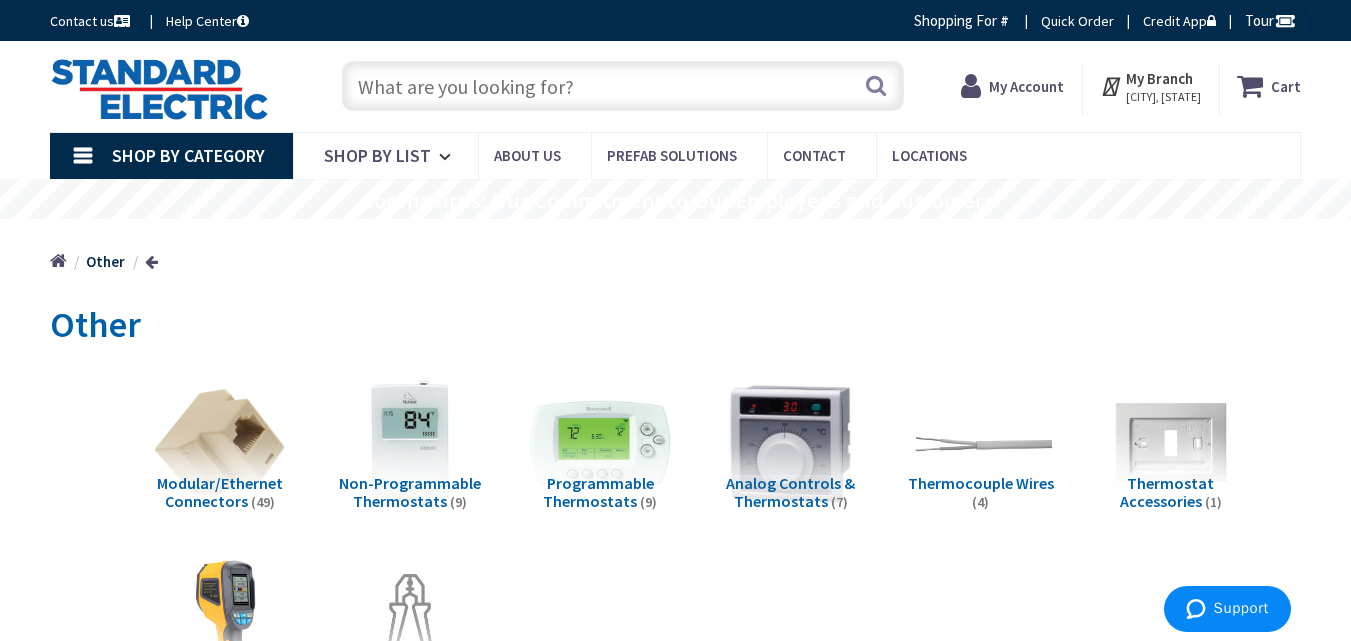 click at bounding box center (623, 86) 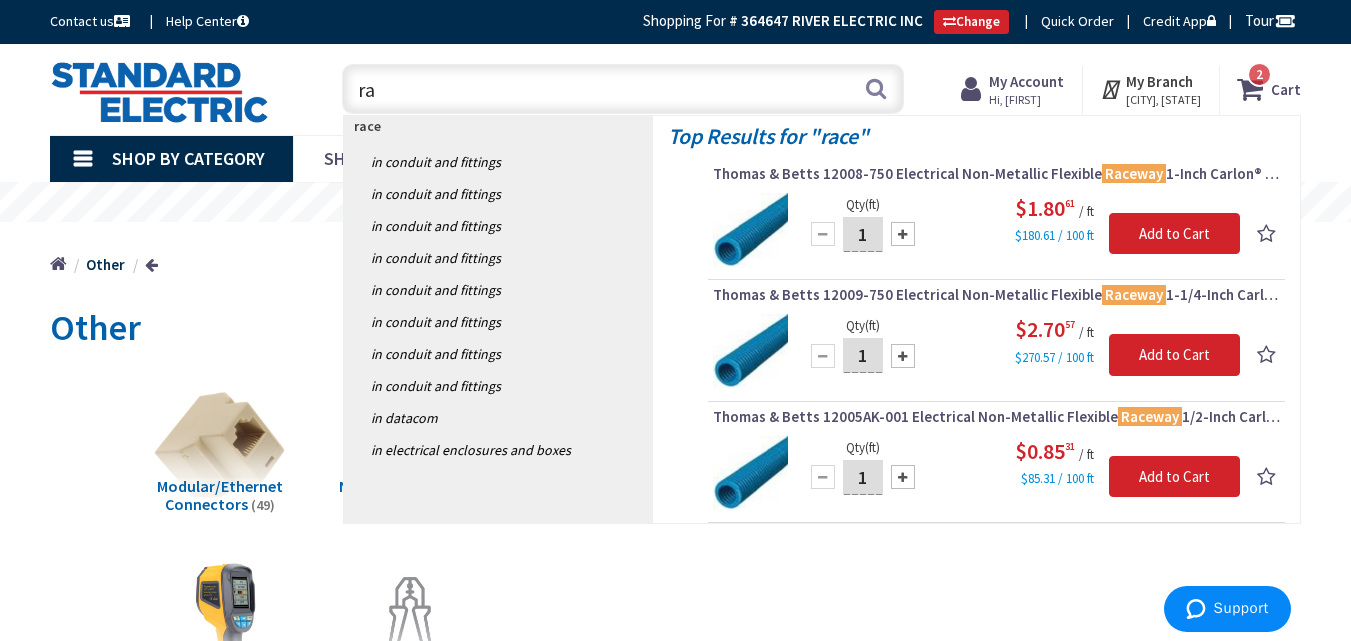 type on "r" 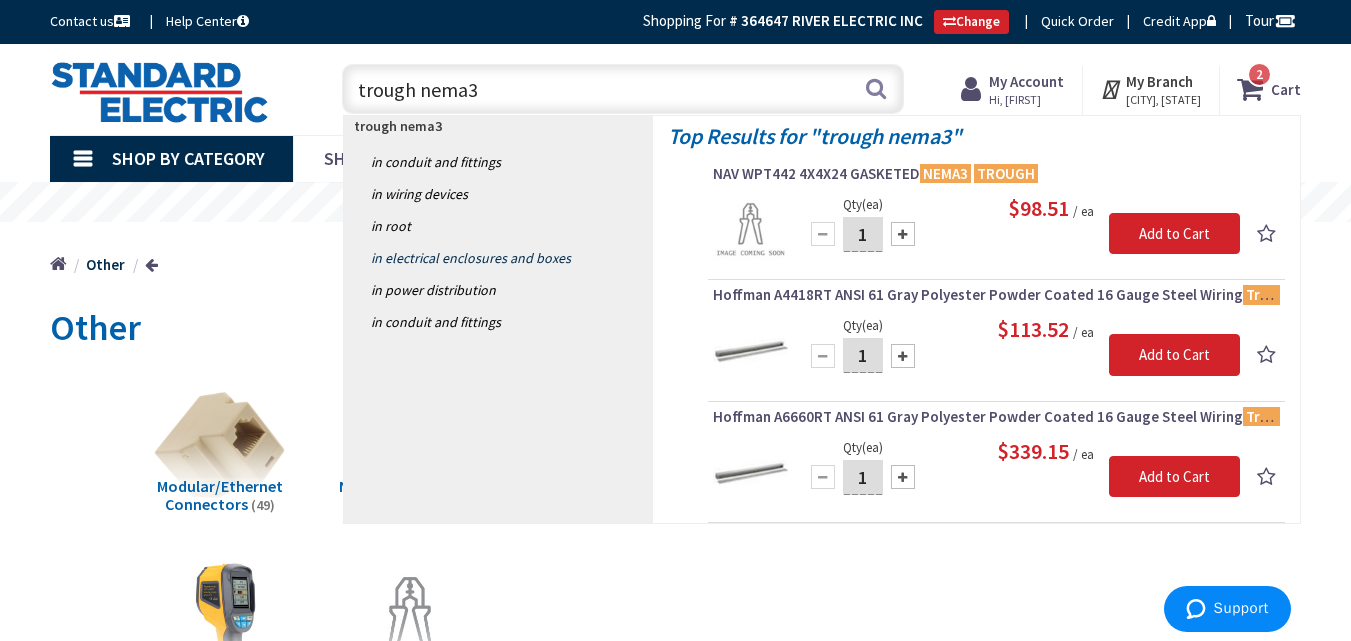 type on "trough nema3" 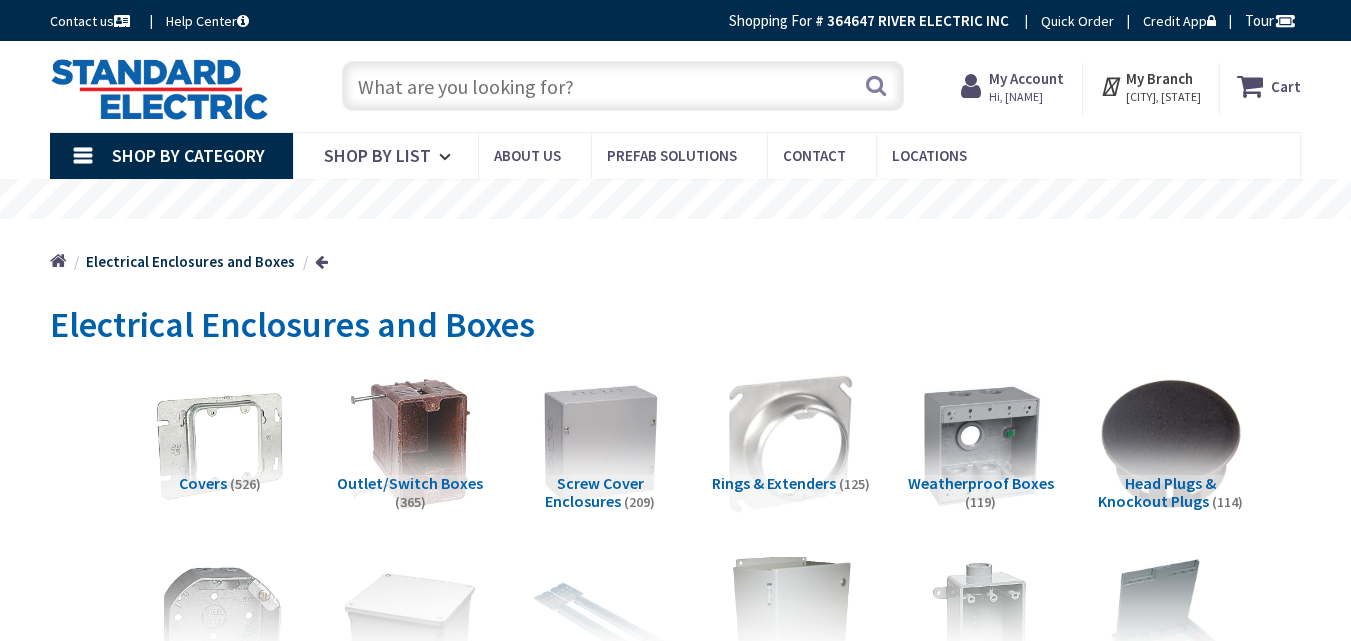 scroll, scrollTop: 0, scrollLeft: 0, axis: both 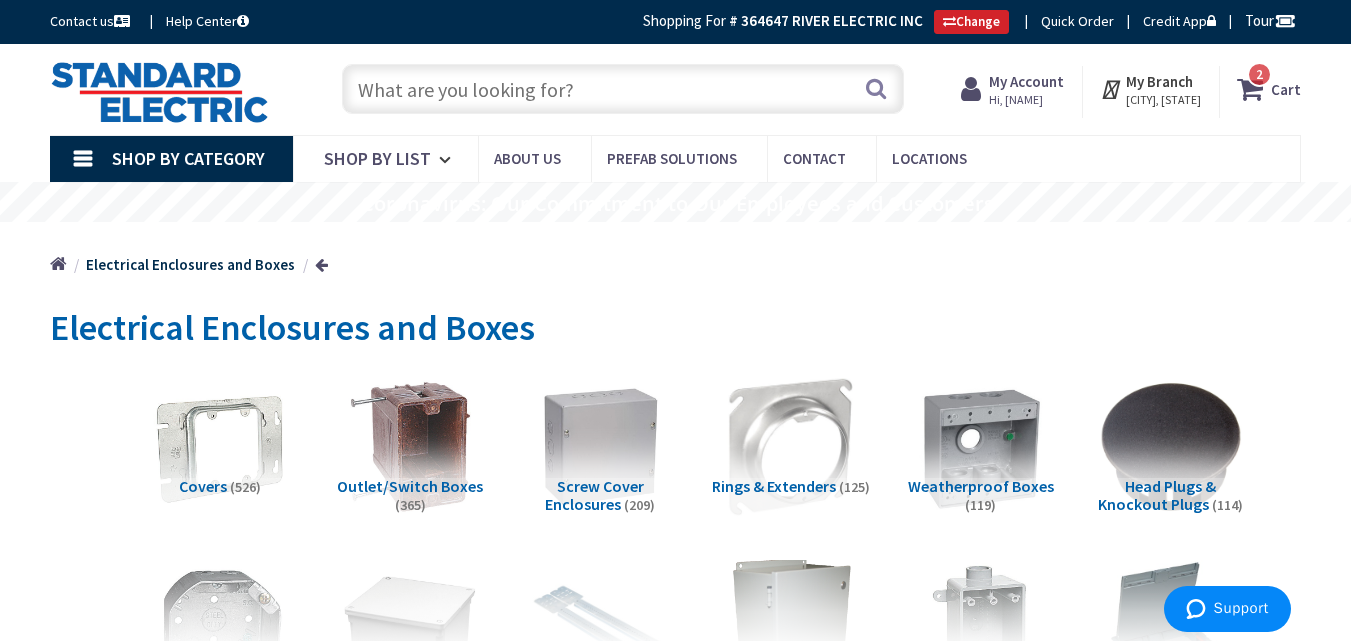 click at bounding box center [623, 89] 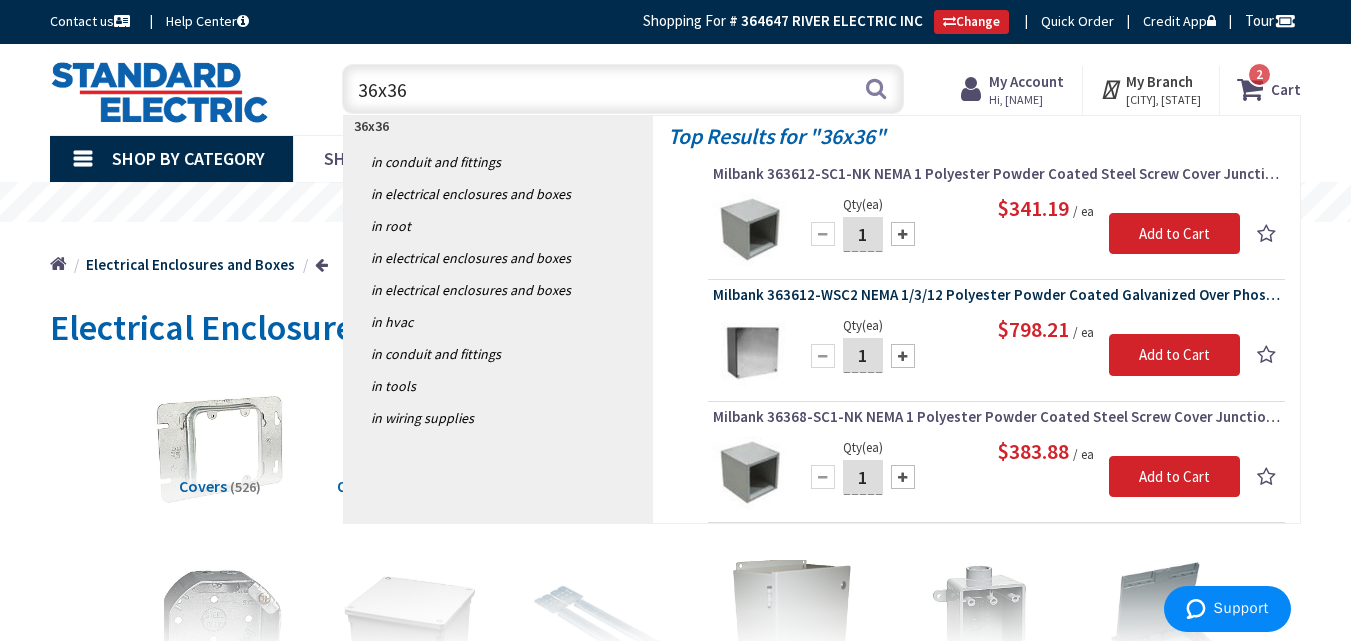 type on "36x36" 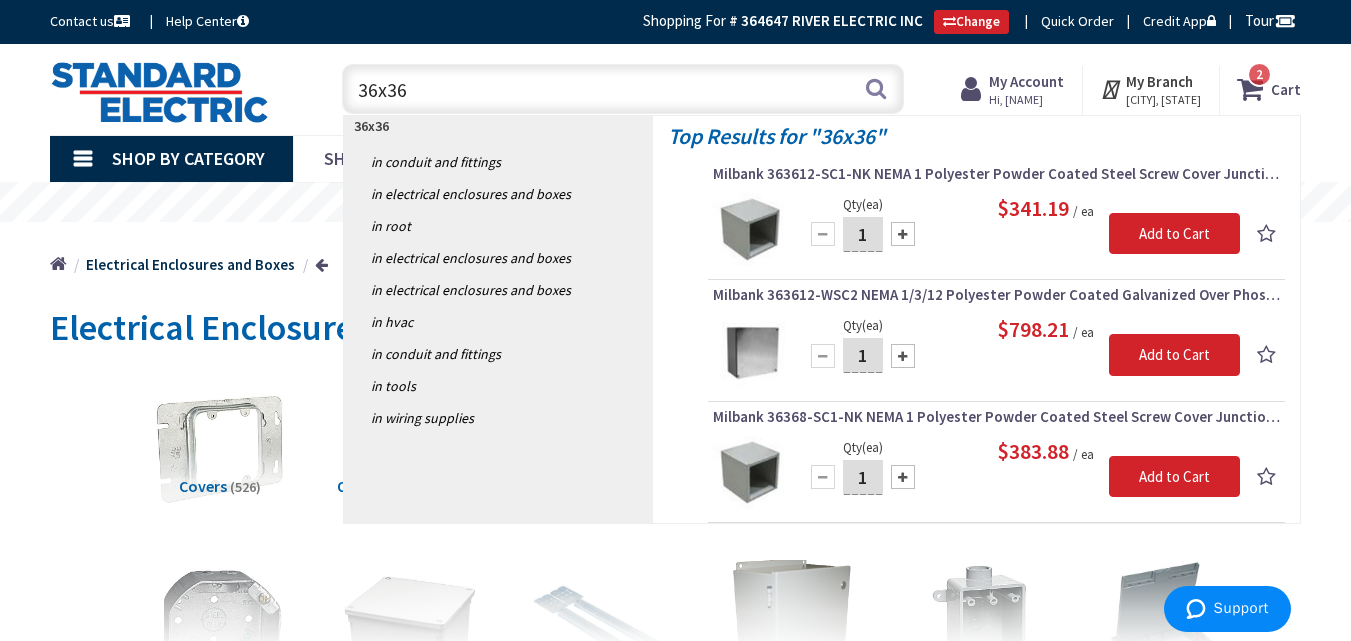 click on "Milbank 363612-WSC2 NEMA 1/3/12 Polyester Powder Coated Galvanized Over Phosphatized Steel Gasketed Screw Cover Junction Box 36-Inch x 36-Inch x 12-Inch ANSI 61 Gray CNSP" at bounding box center [996, 295] 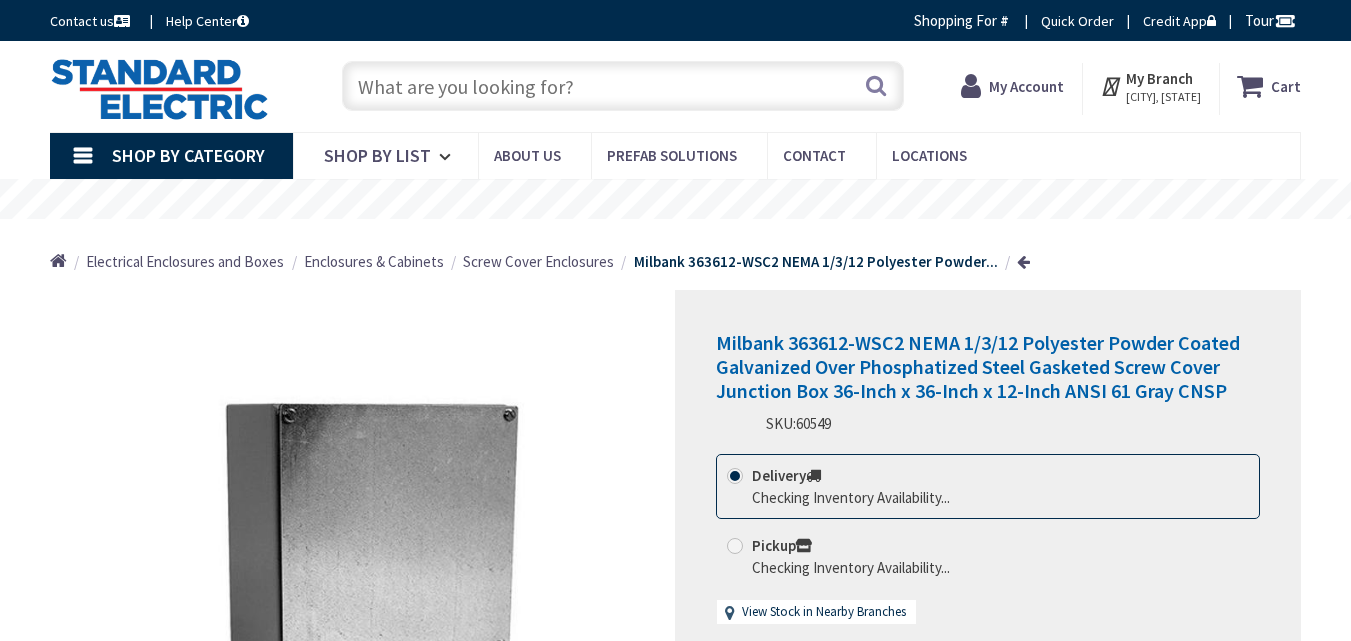 scroll, scrollTop: 0, scrollLeft: 0, axis: both 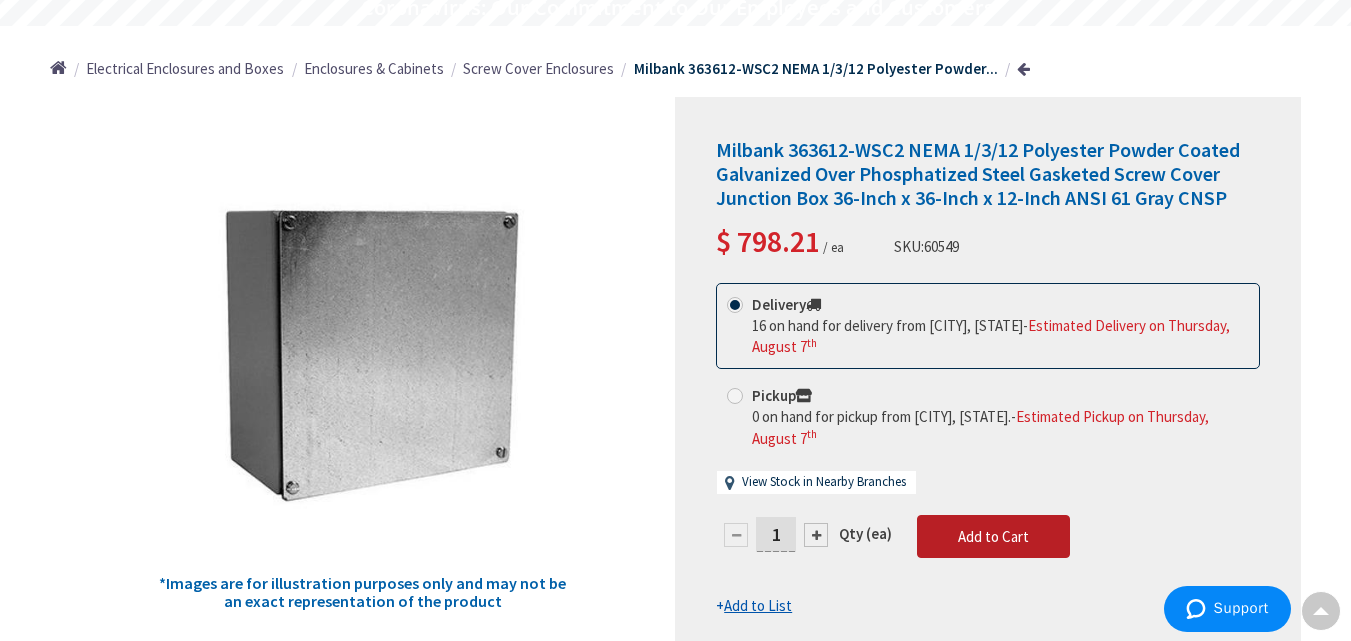click on "Add to Cart" at bounding box center (993, 536) 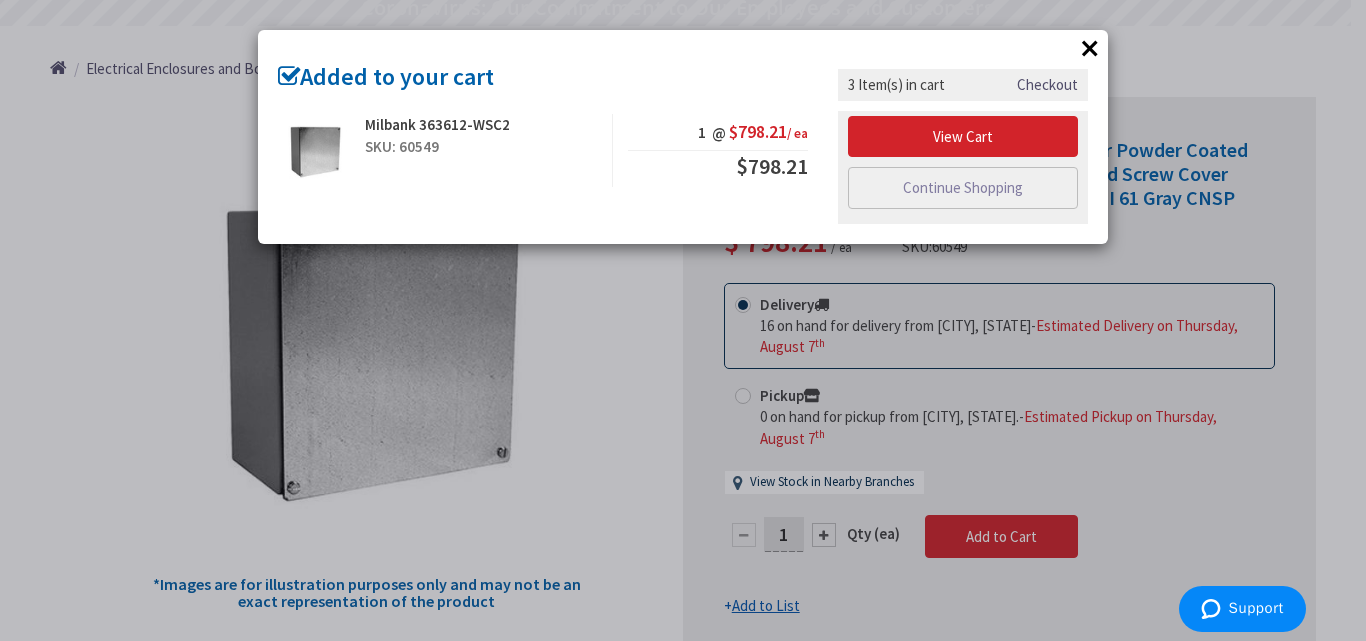 click on "×" at bounding box center (1090, 48) 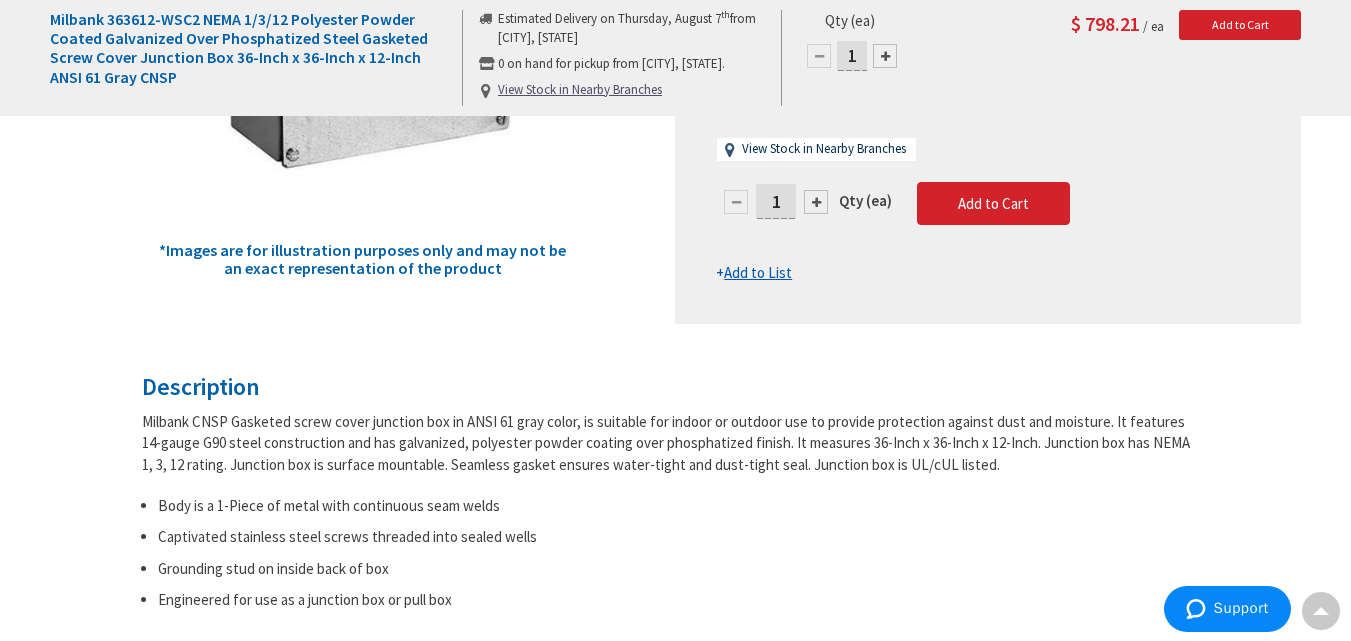 scroll, scrollTop: 545, scrollLeft: 0, axis: vertical 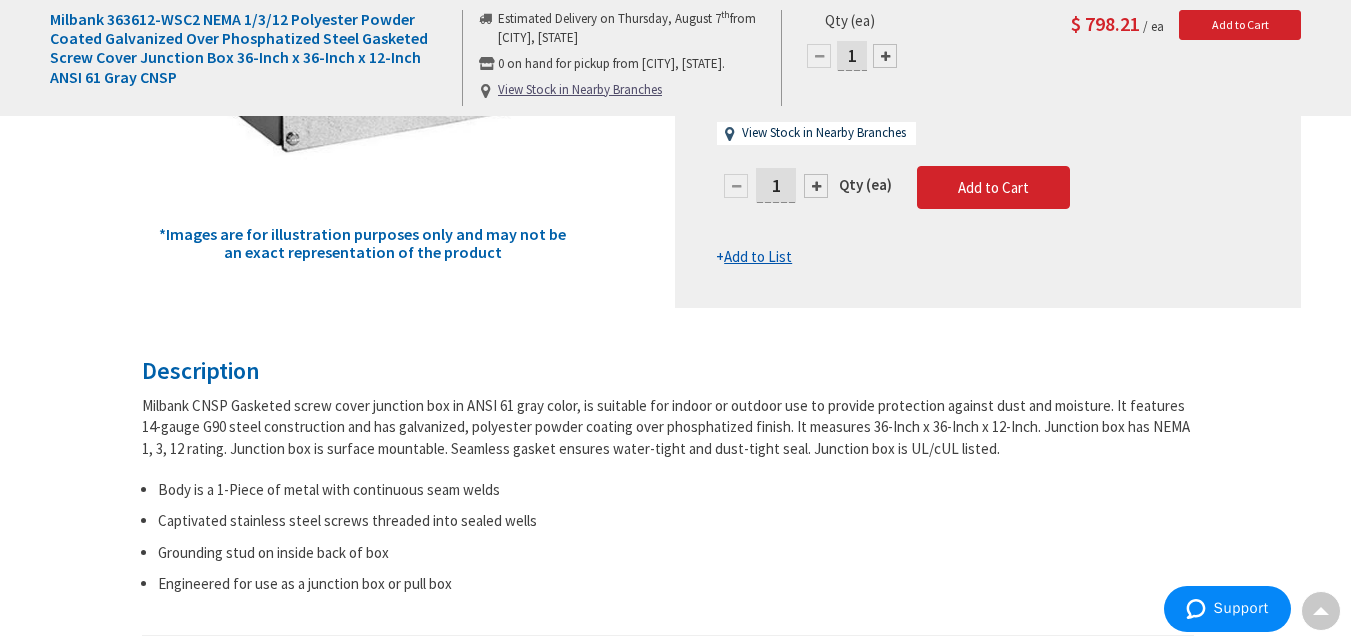 click on "Add to List" at bounding box center (758, 256) 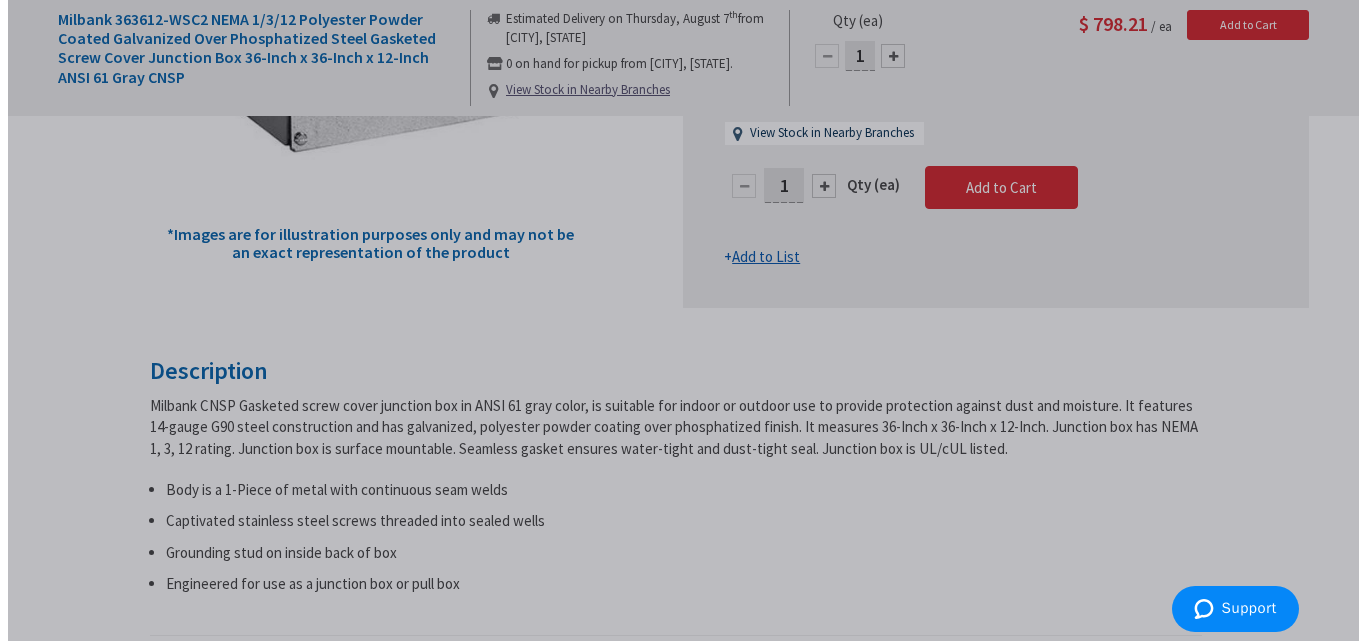 scroll, scrollTop: 546, scrollLeft: 0, axis: vertical 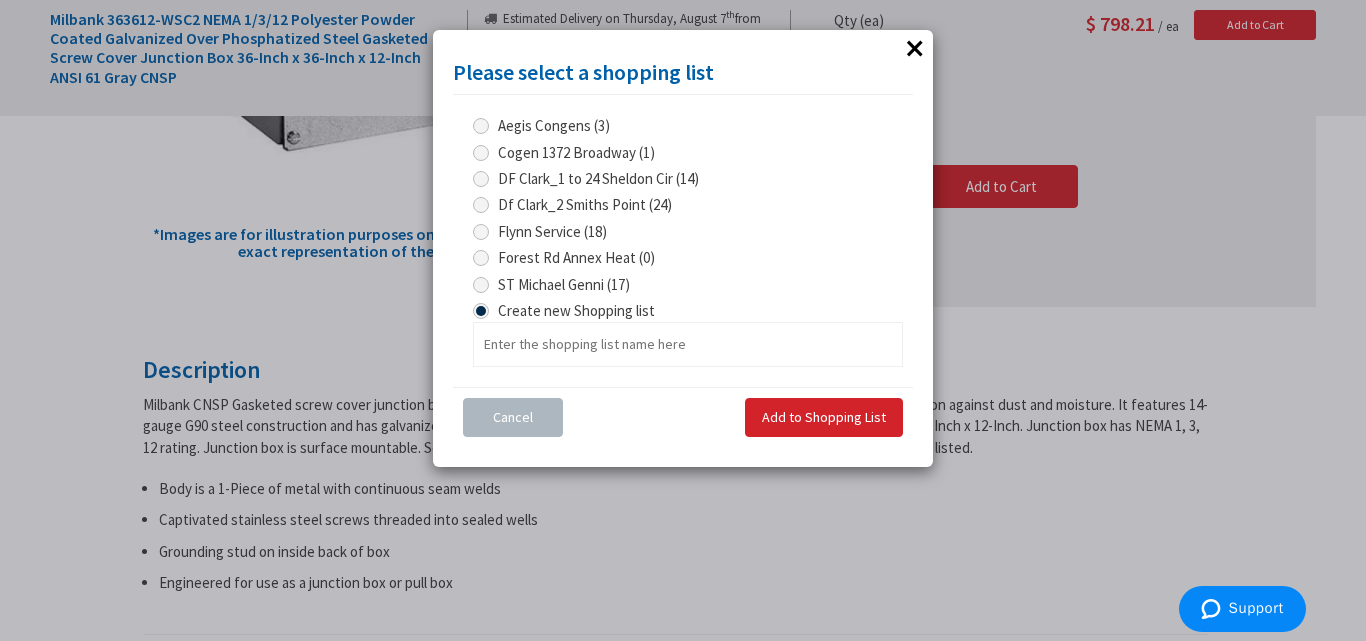 click at bounding box center [481, 285] 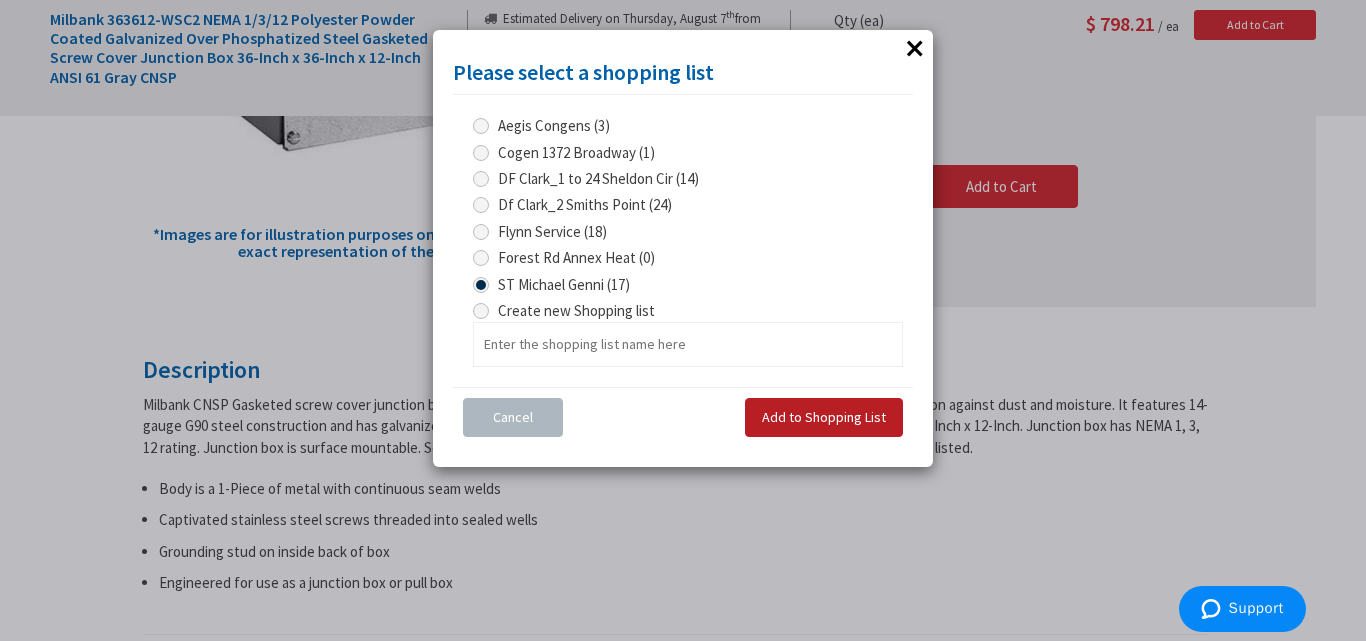 click on "Add to Shopping List" at bounding box center [824, 417] 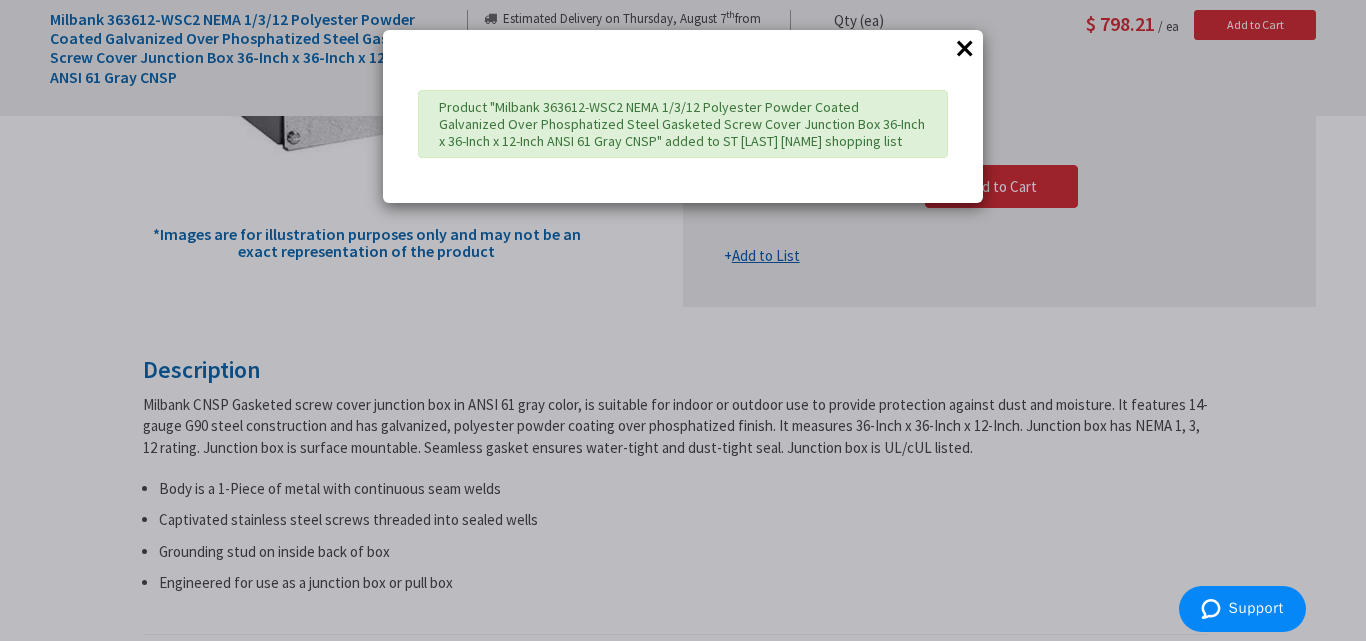 click on "×" at bounding box center (965, 48) 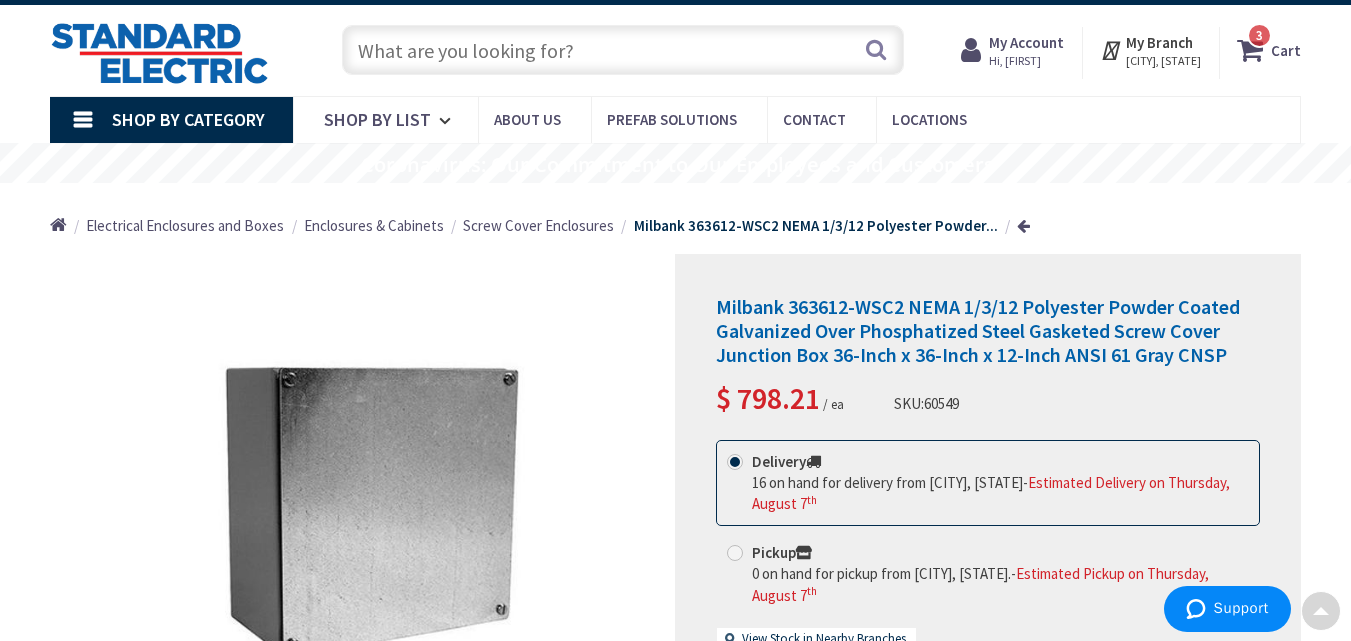 scroll, scrollTop: 32, scrollLeft: 0, axis: vertical 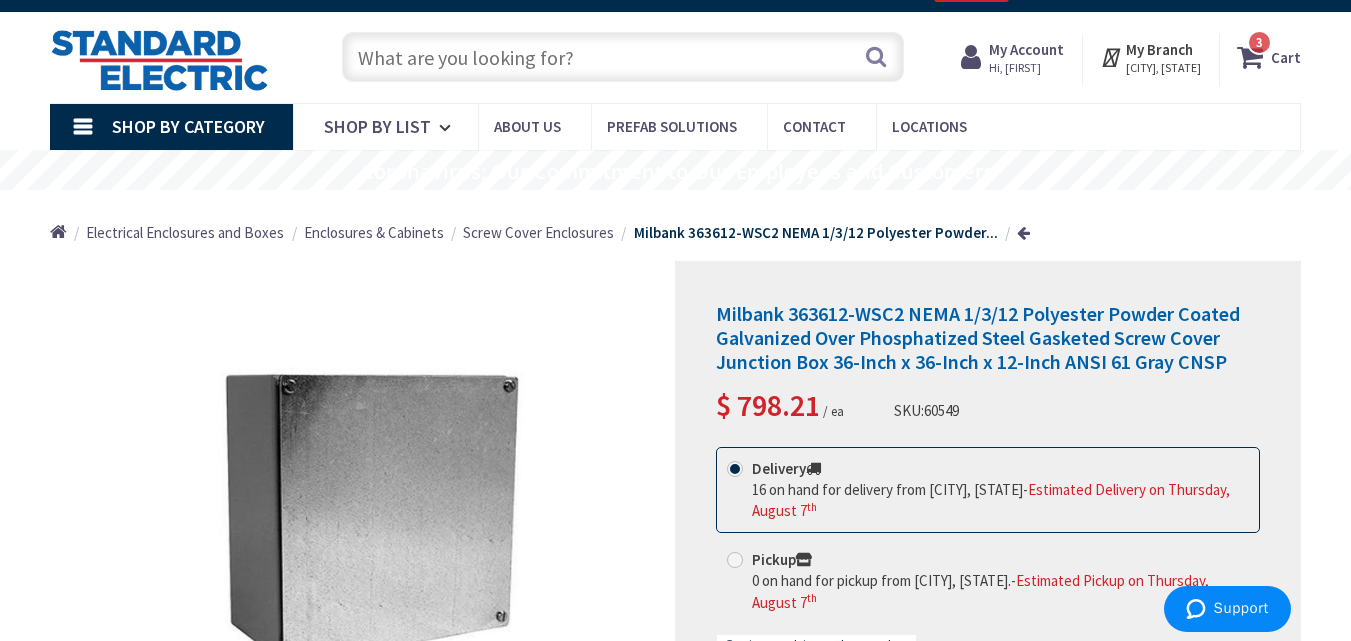 click on "My Account" at bounding box center [1026, 49] 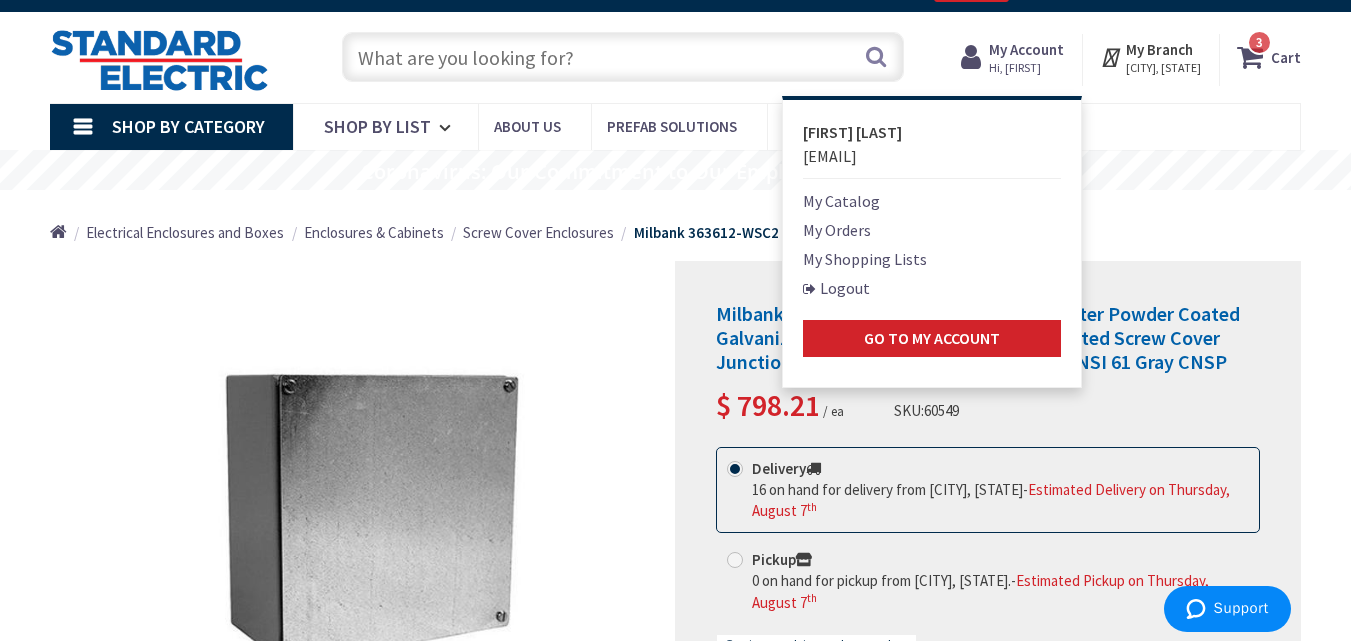 click on "My Shopping Lists" at bounding box center [865, 259] 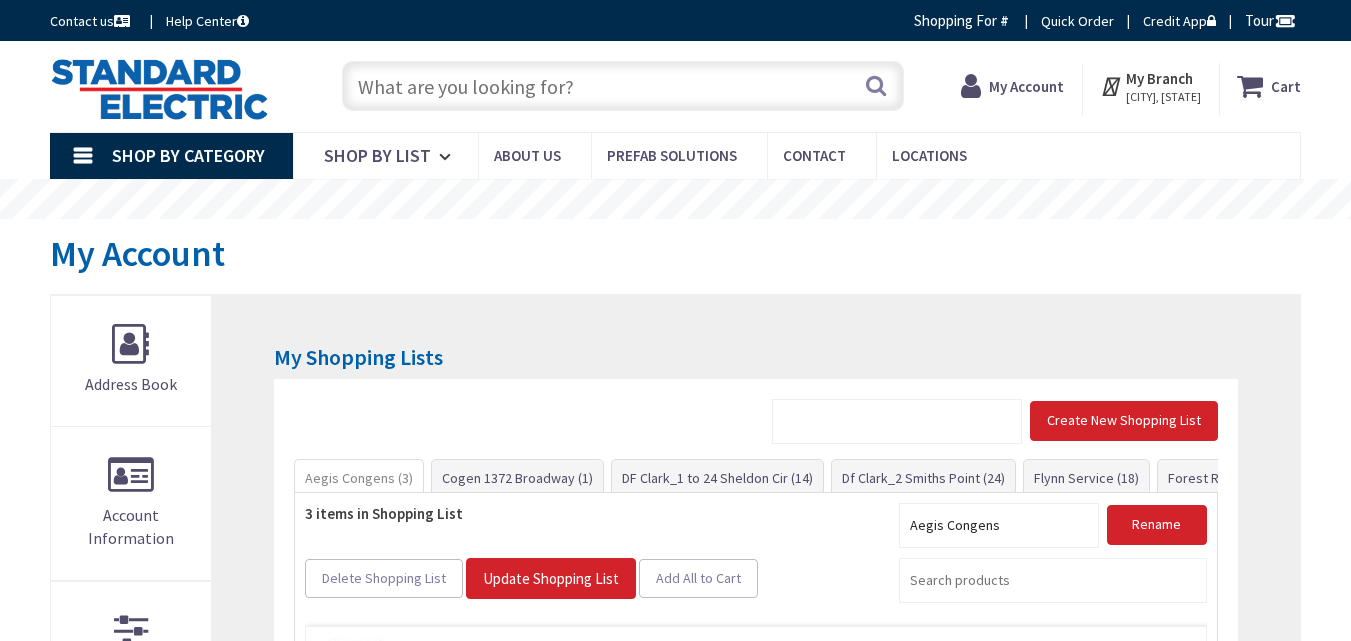scroll, scrollTop: 0, scrollLeft: 0, axis: both 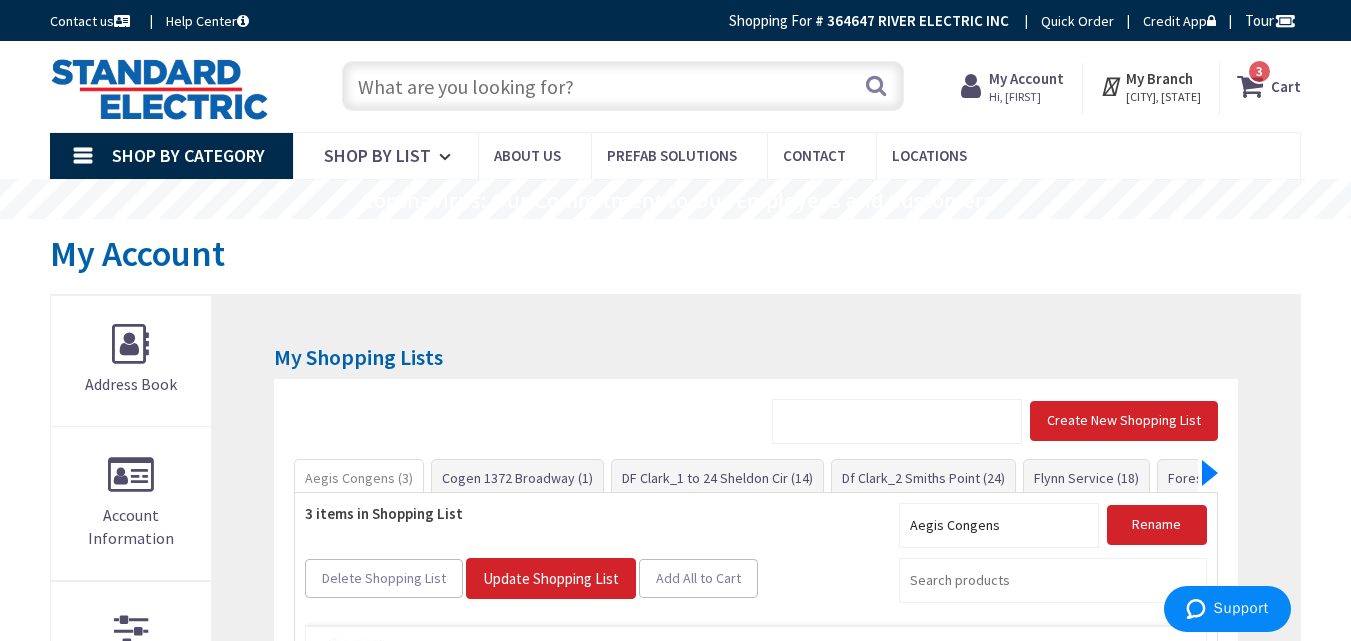 click at bounding box center [1210, 473] 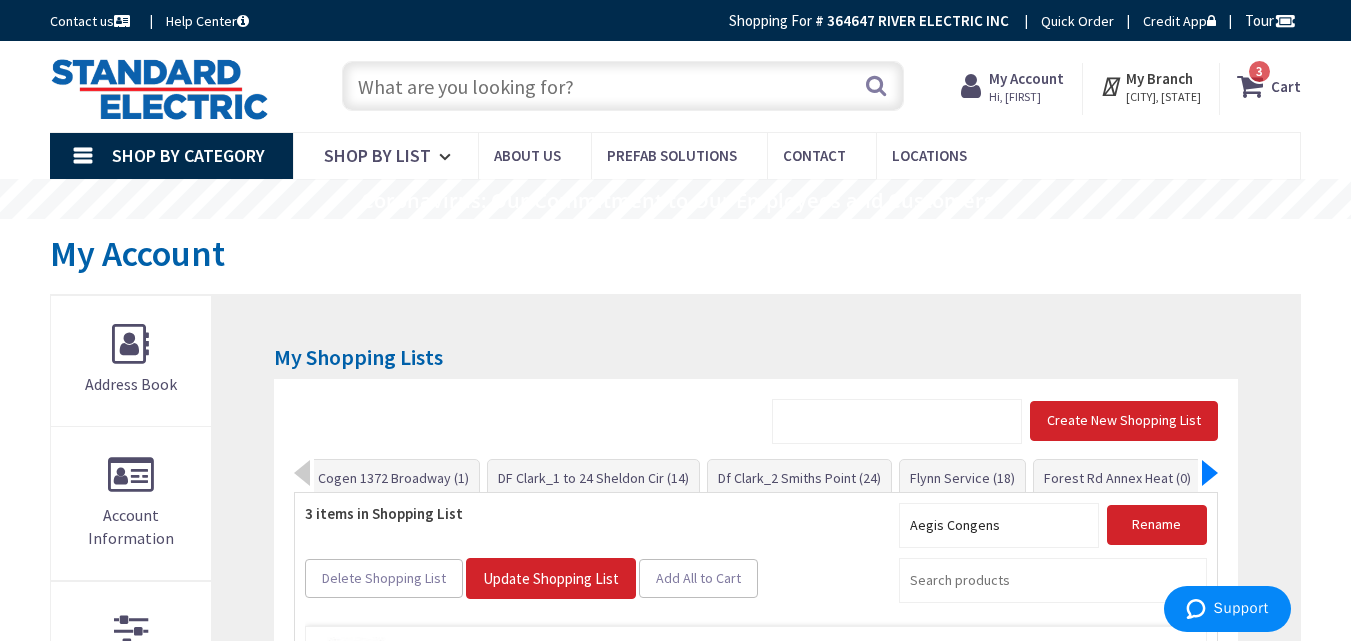 click at bounding box center (1210, 473) 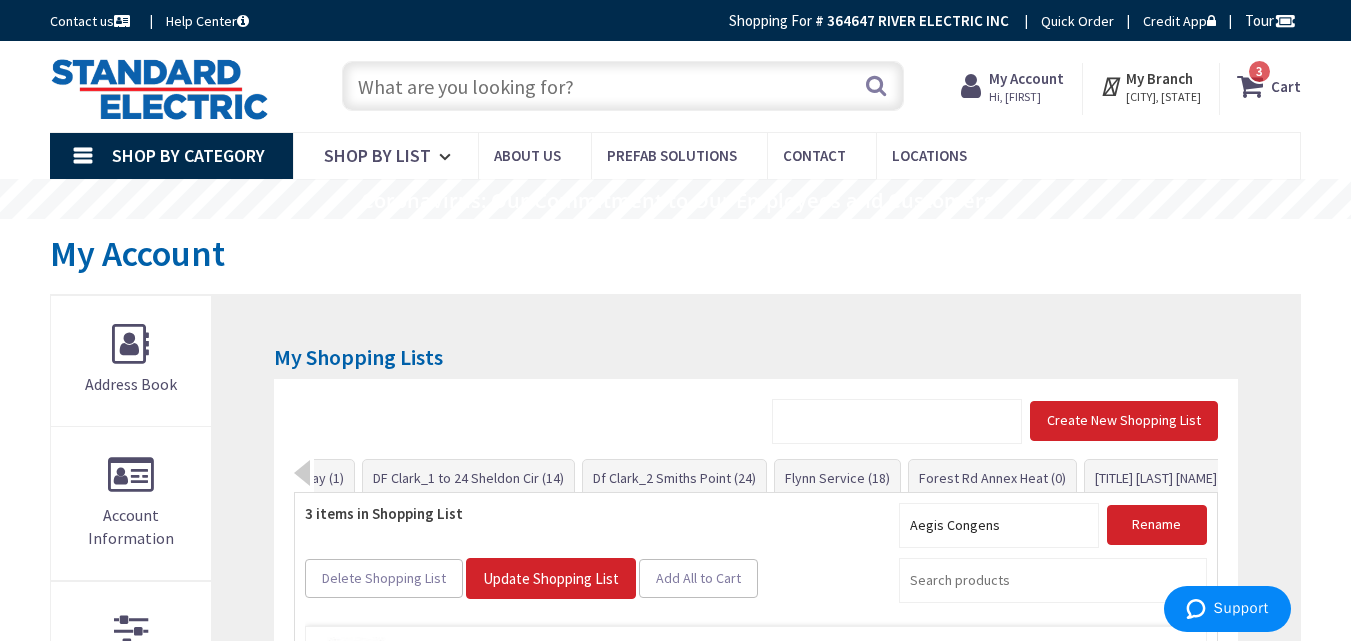 click on "Aegis Congens (3)
Cogen 1372 Broadway (1)
DF Clark_1 to 24 Sheldon Cir (14)
Df Clark_2 Smiths Point (24)" at bounding box center [765, 476] 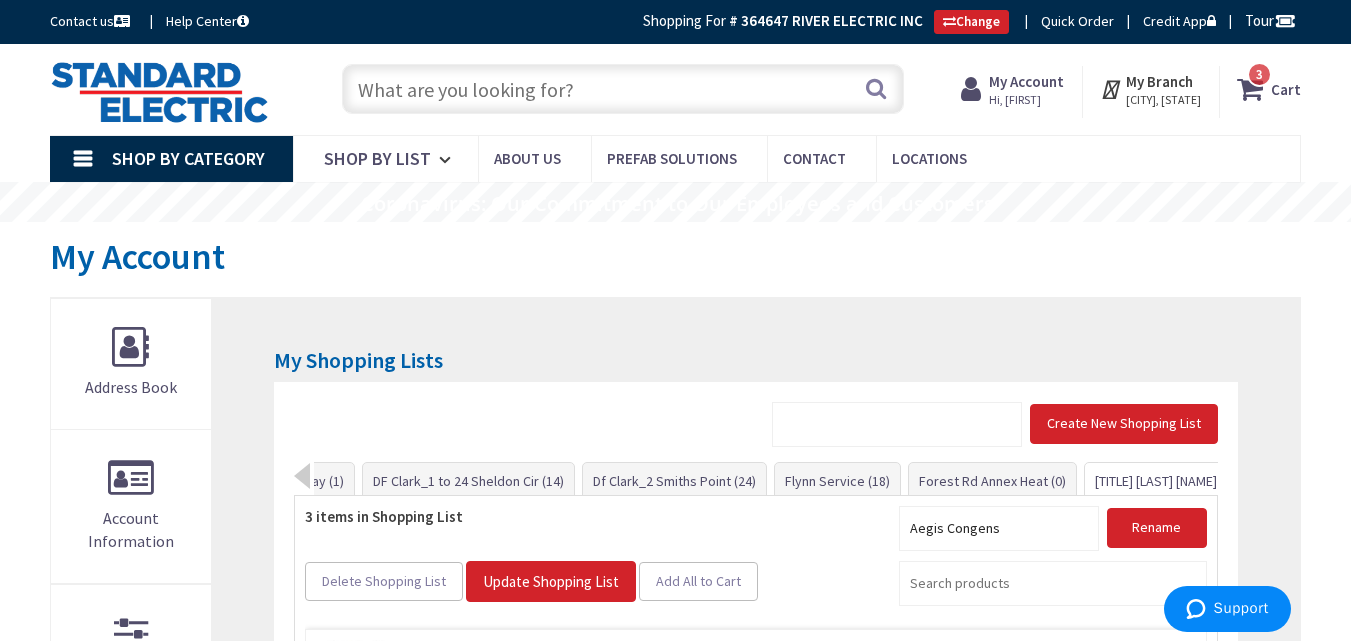 click on "[FIRST] [LAST] ([AGE])" at bounding box center (1177, 481) 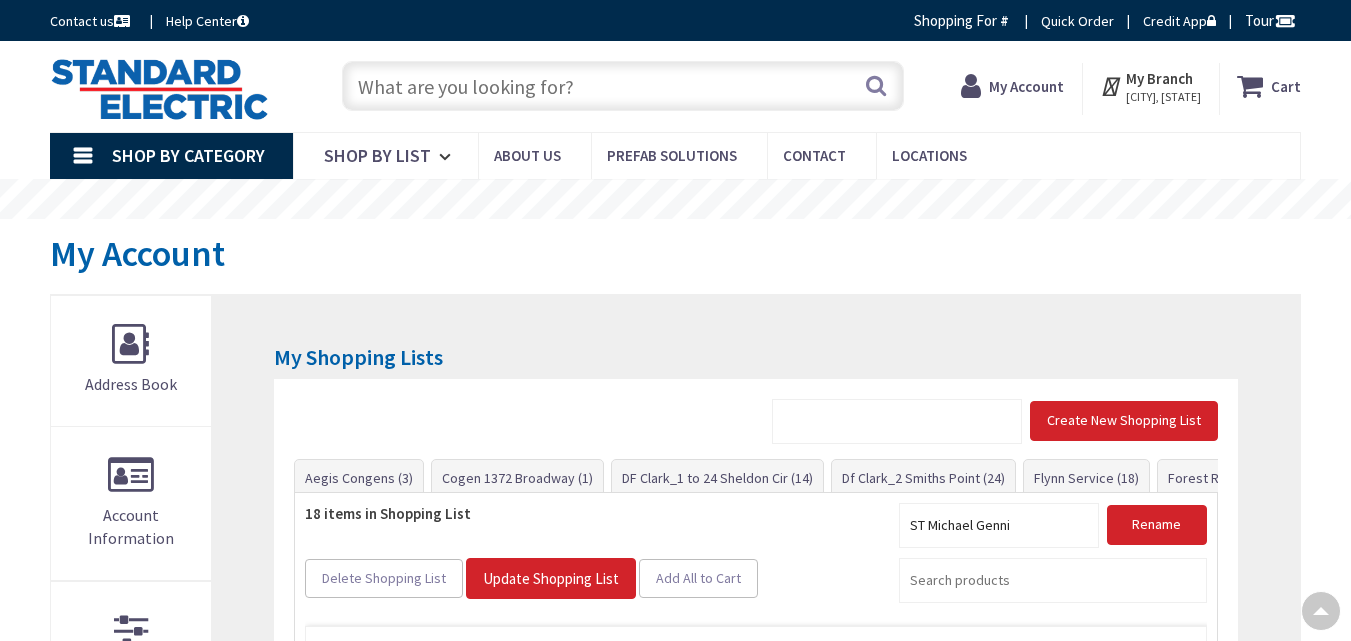 scroll, scrollTop: 418, scrollLeft: 0, axis: vertical 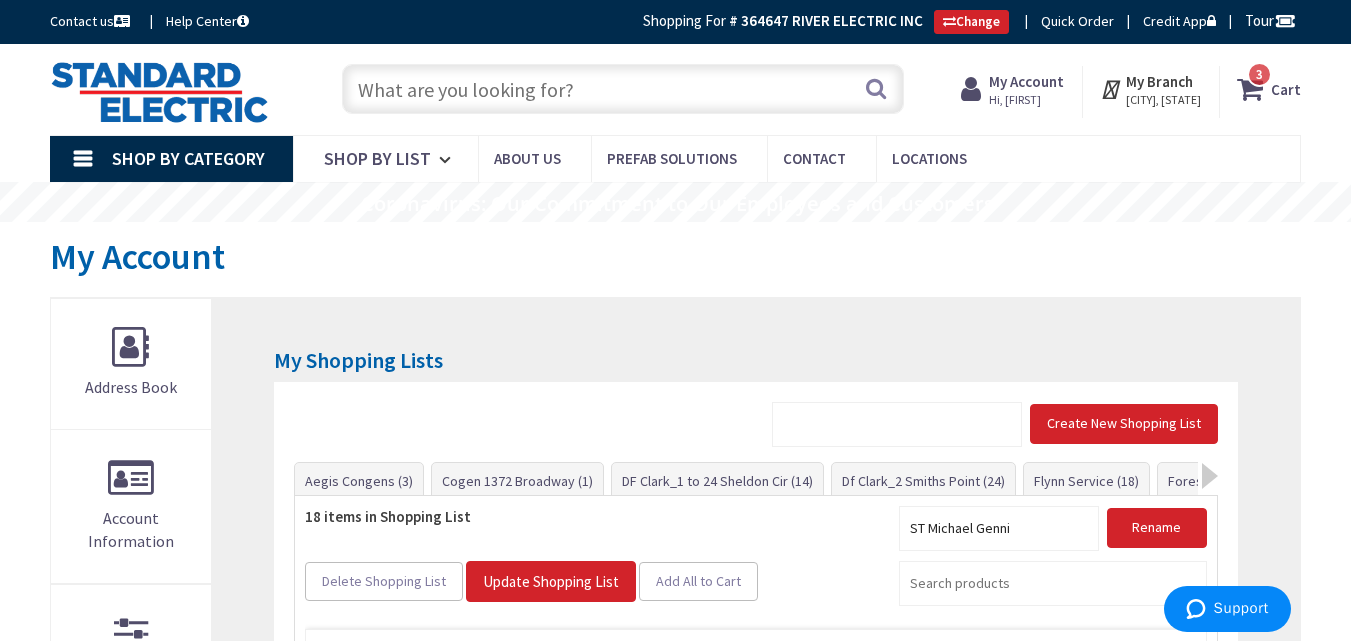click at bounding box center [623, 89] 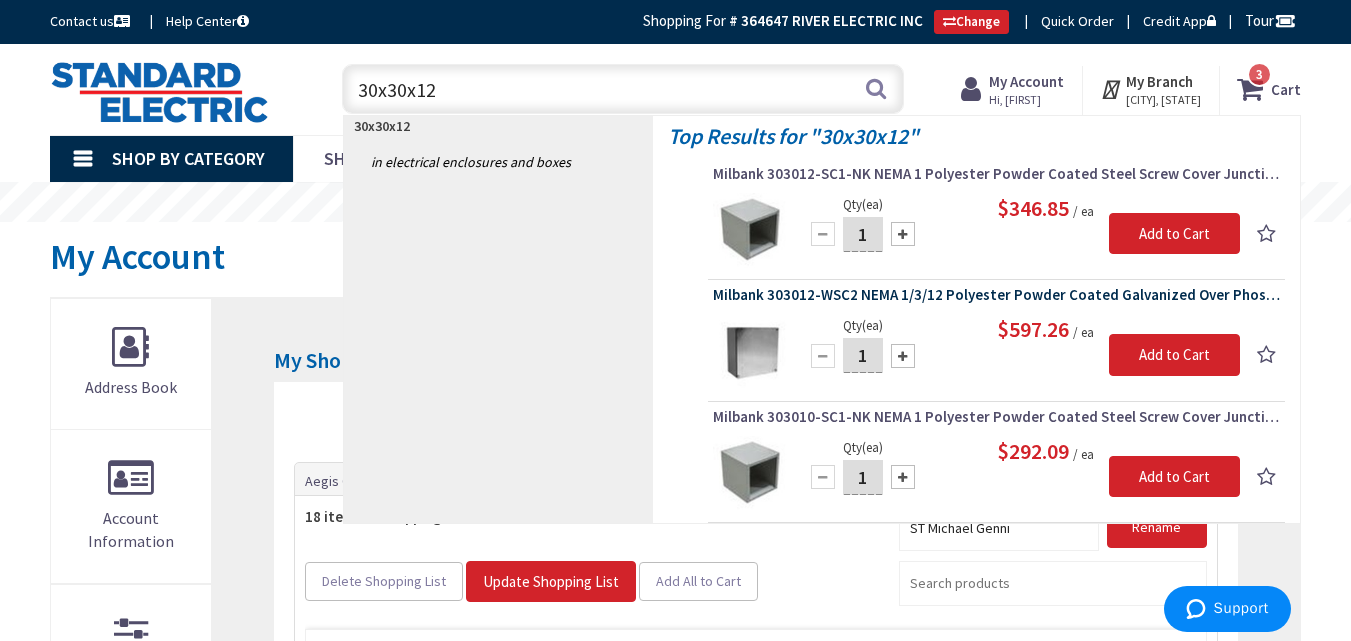 type on "30x30x12" 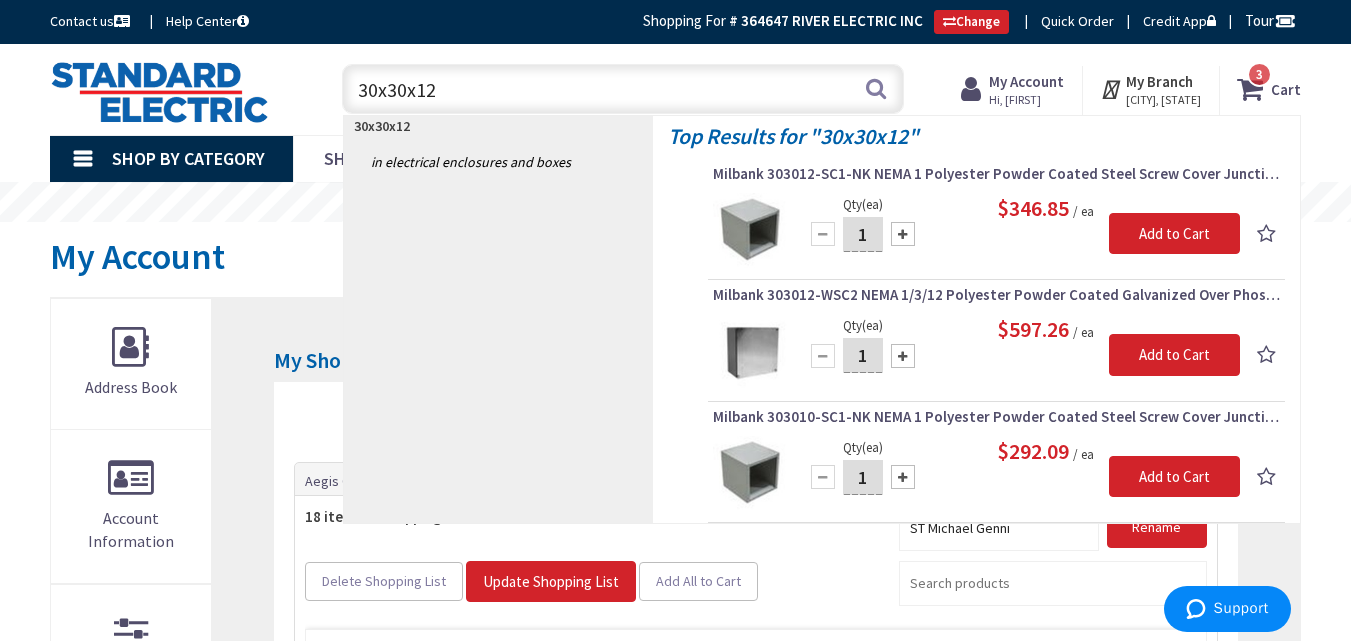 click on "Milbank 303012-WSC2 NEMA 1/3/12 Polyester Powder Coated Galvanized Over Phosphatized Steel Gasketed Screw Cover Junction Box 30-Inch x 30-Inch x 12-Inch ANSI 61 Gray CNSP" at bounding box center (996, 295) 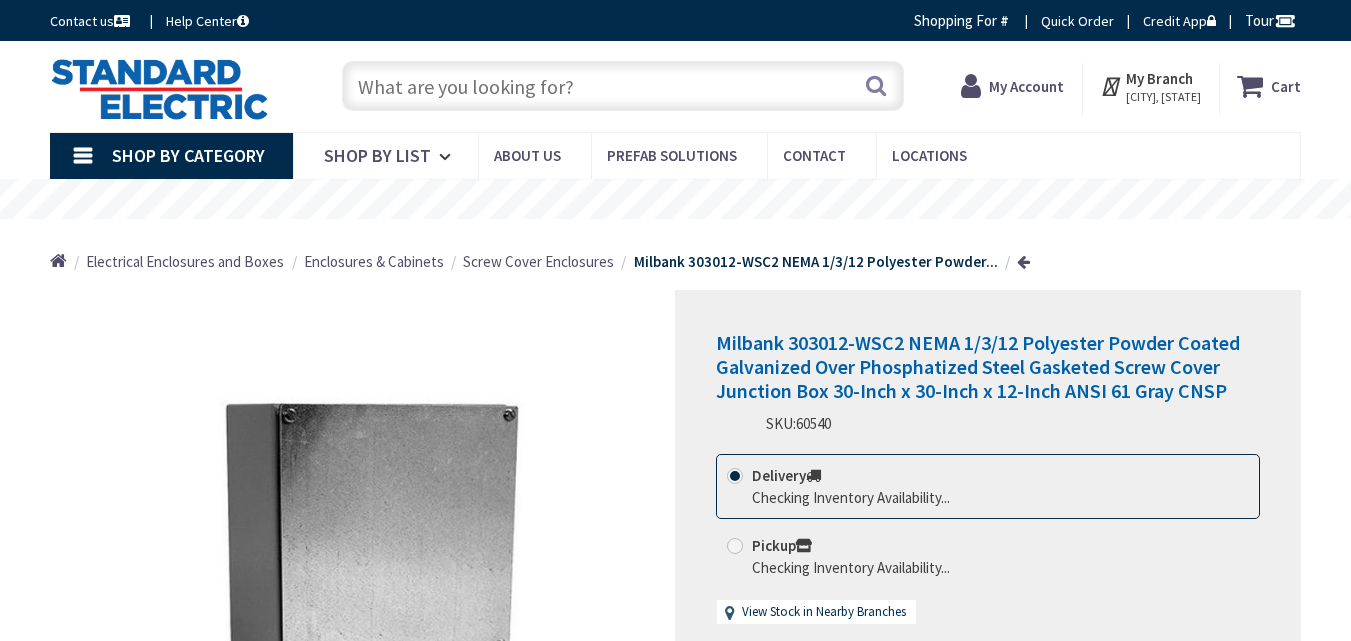 scroll, scrollTop: 0, scrollLeft: 0, axis: both 